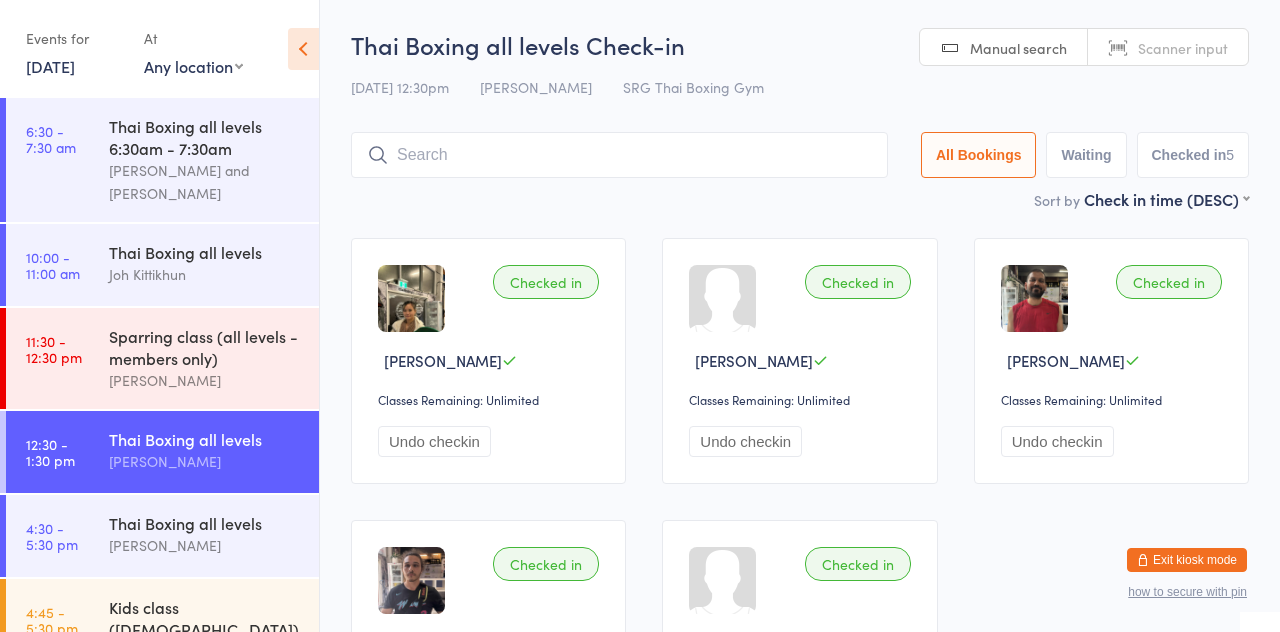 scroll, scrollTop: 176, scrollLeft: 0, axis: vertical 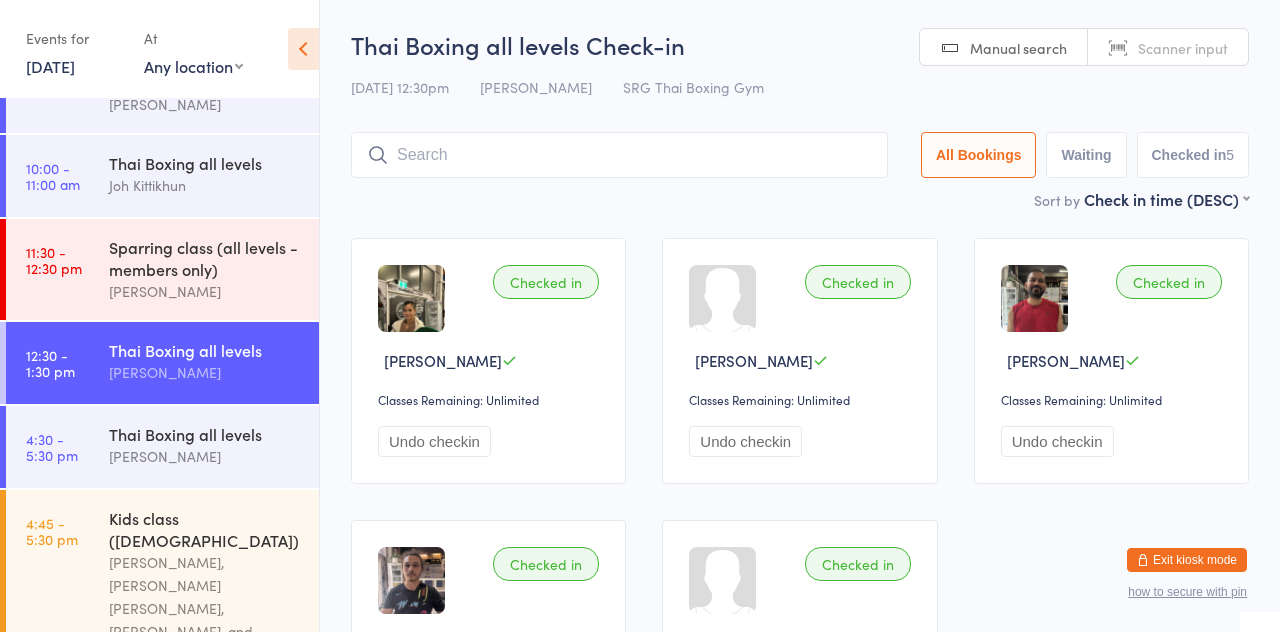click on "Thai Boxing all levels" at bounding box center [205, 434] 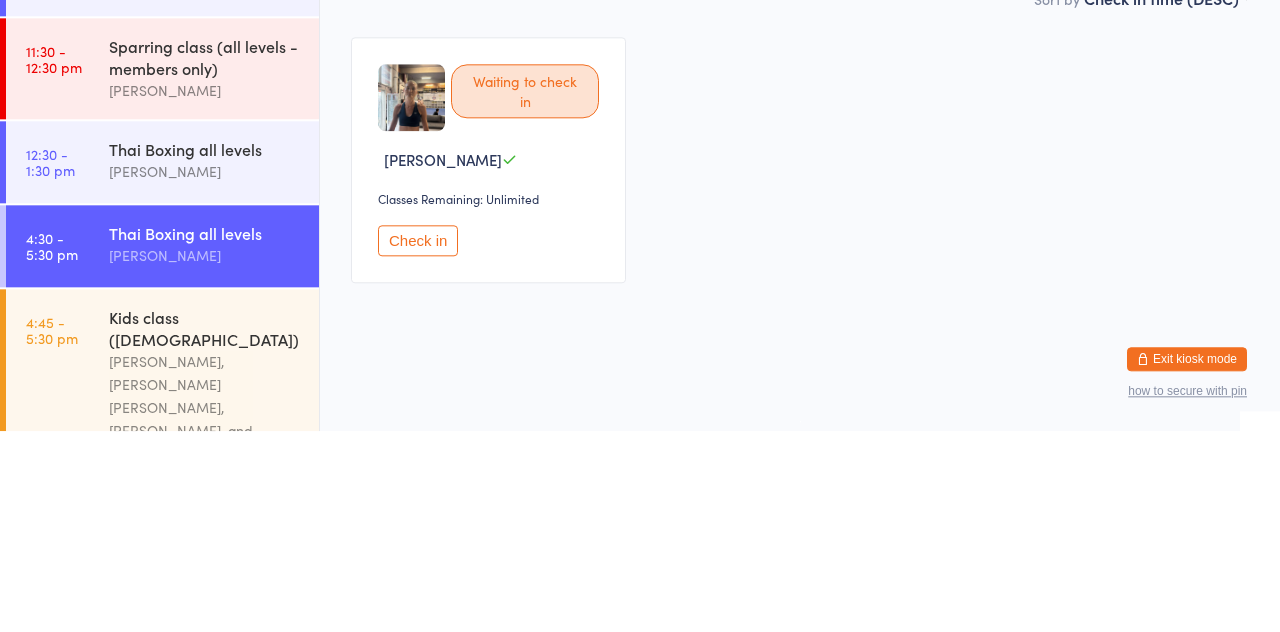 click on "Waiting to check in [PERSON_NAME]  Classes Remaining: Unlimited   Check in" at bounding box center [800, 361] 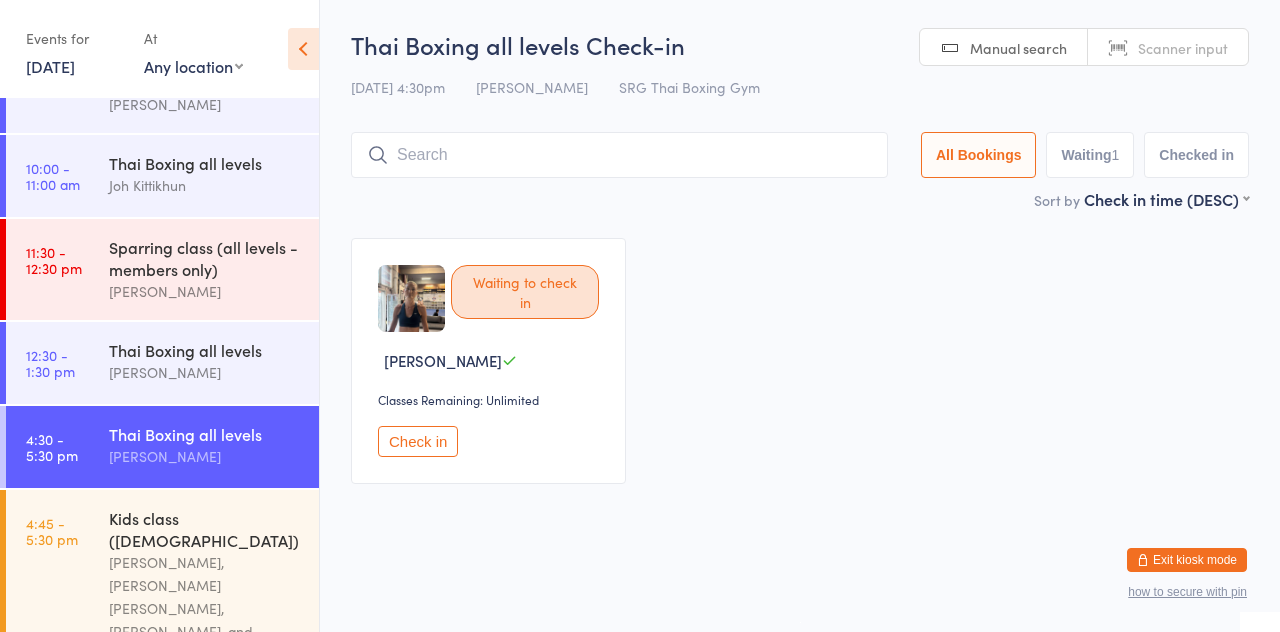 click on "All Bookings" at bounding box center [979, 155] 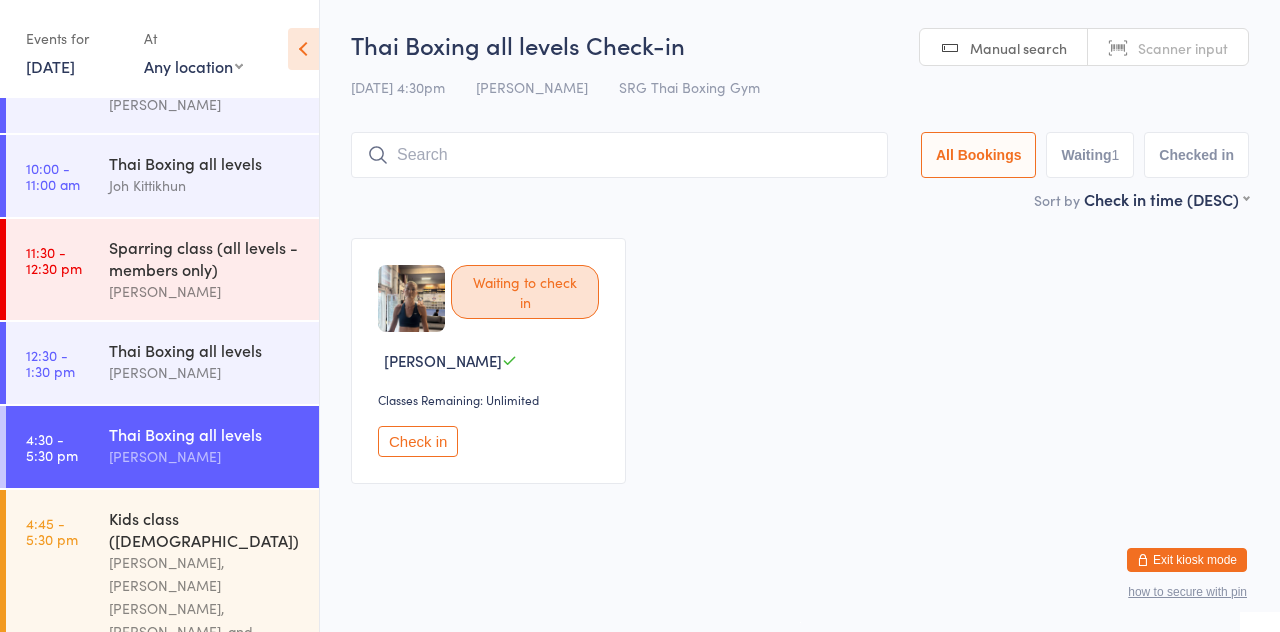 click at bounding box center [619, 155] 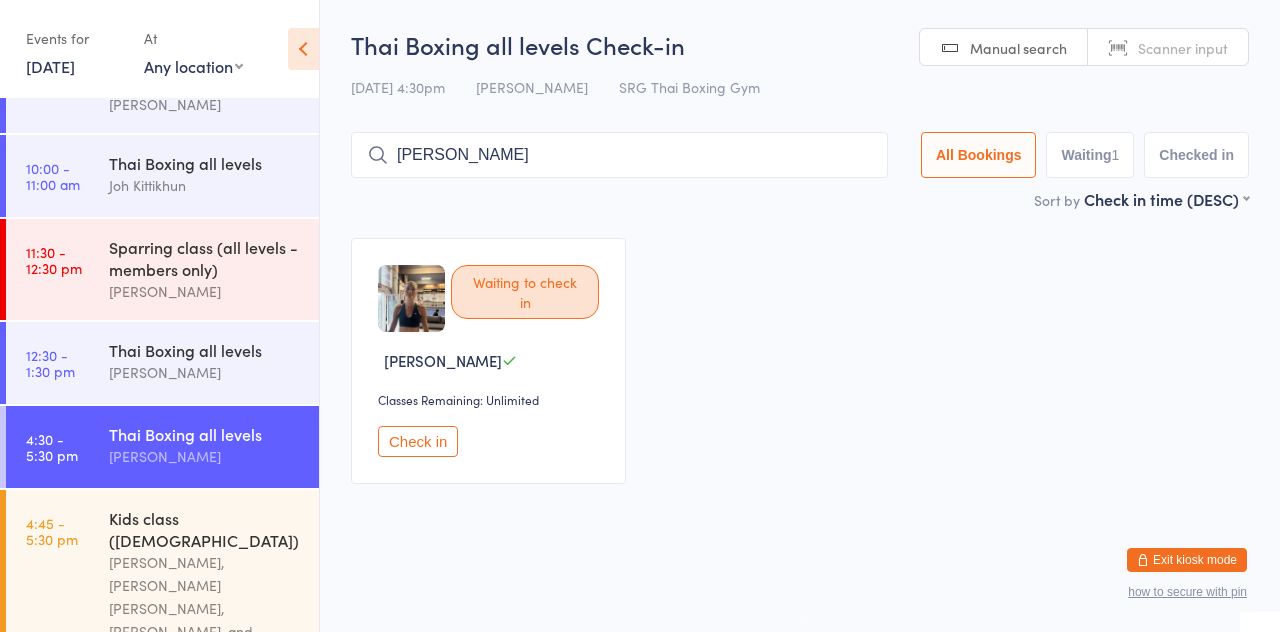 click on "[PERSON_NAME]" at bounding box center [619, 155] 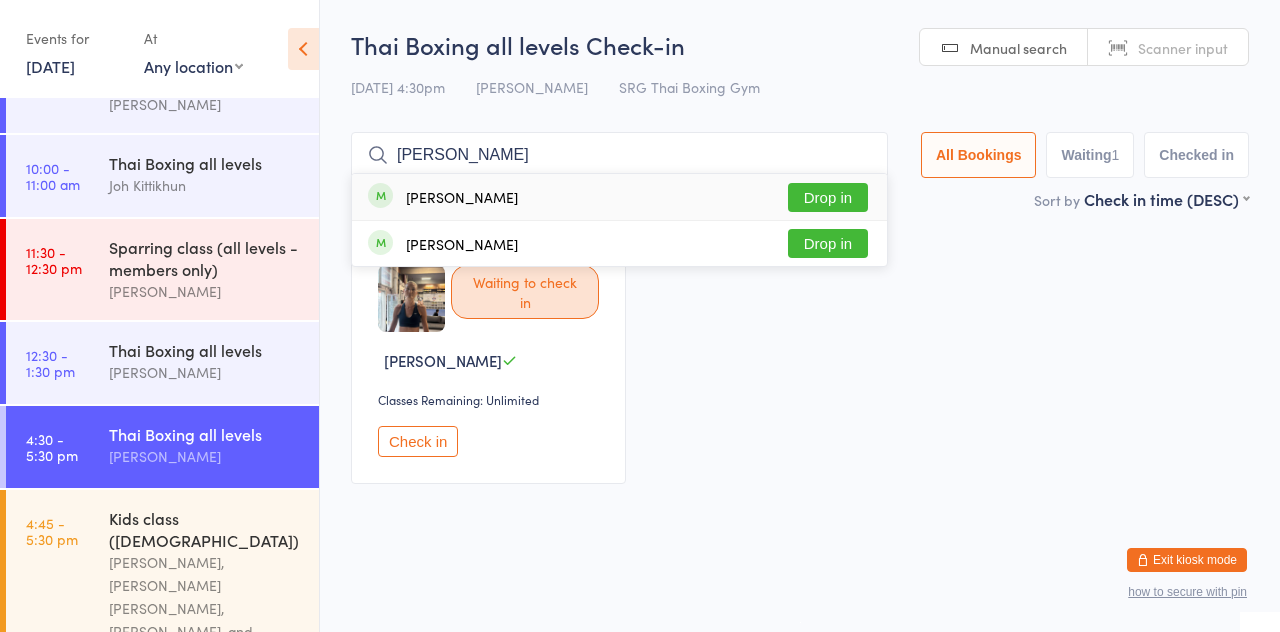 type on "[PERSON_NAME]" 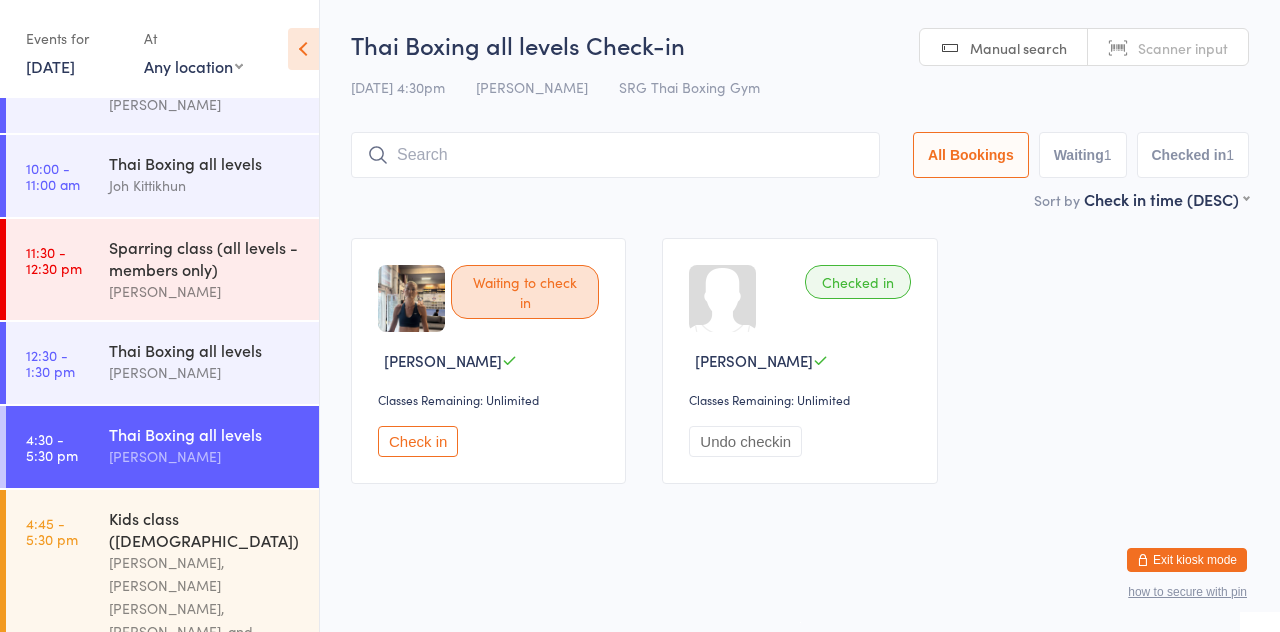 click at bounding box center (615, 155) 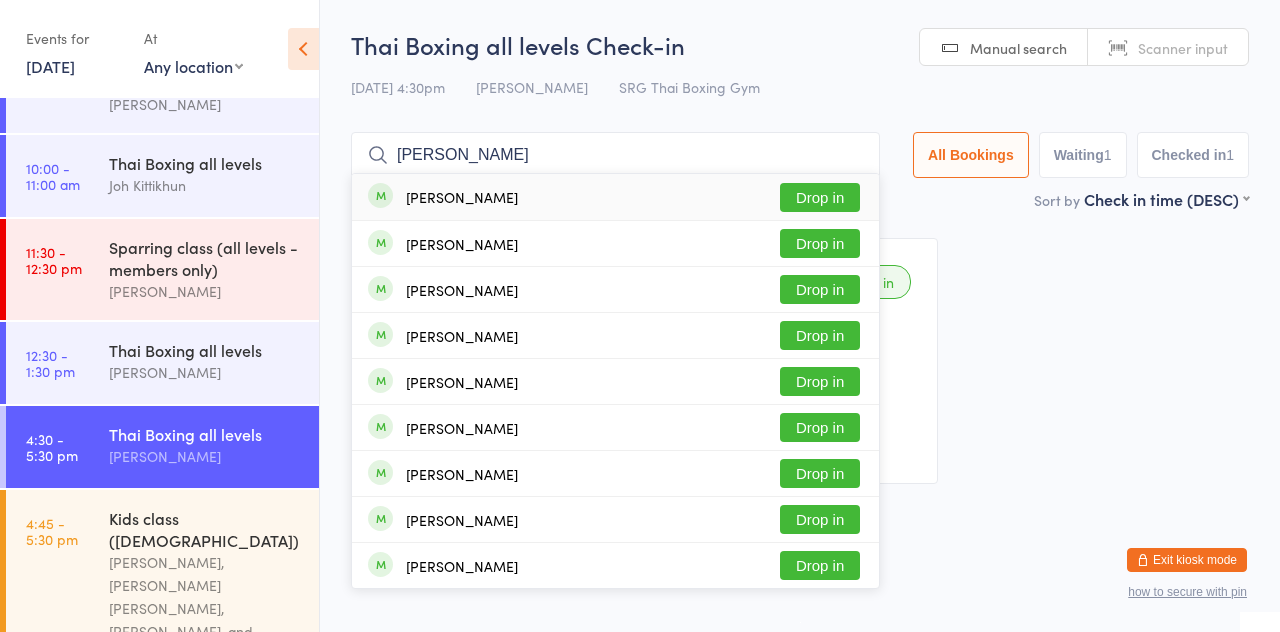 type on "[PERSON_NAME]" 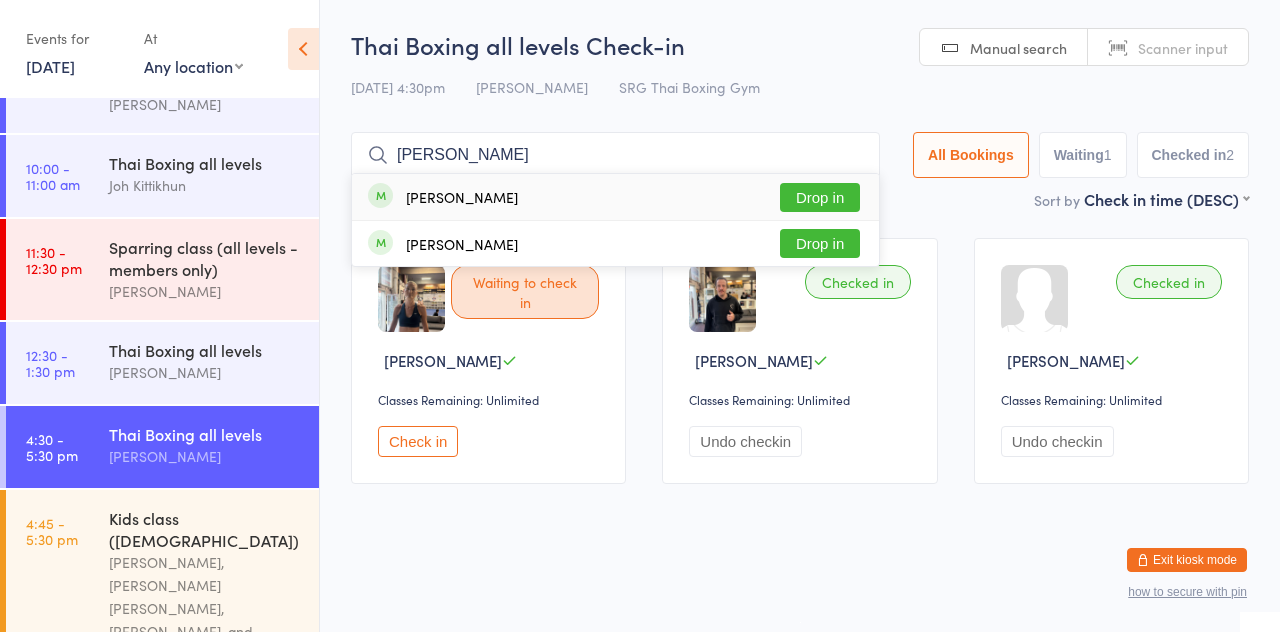 type on "[PERSON_NAME]" 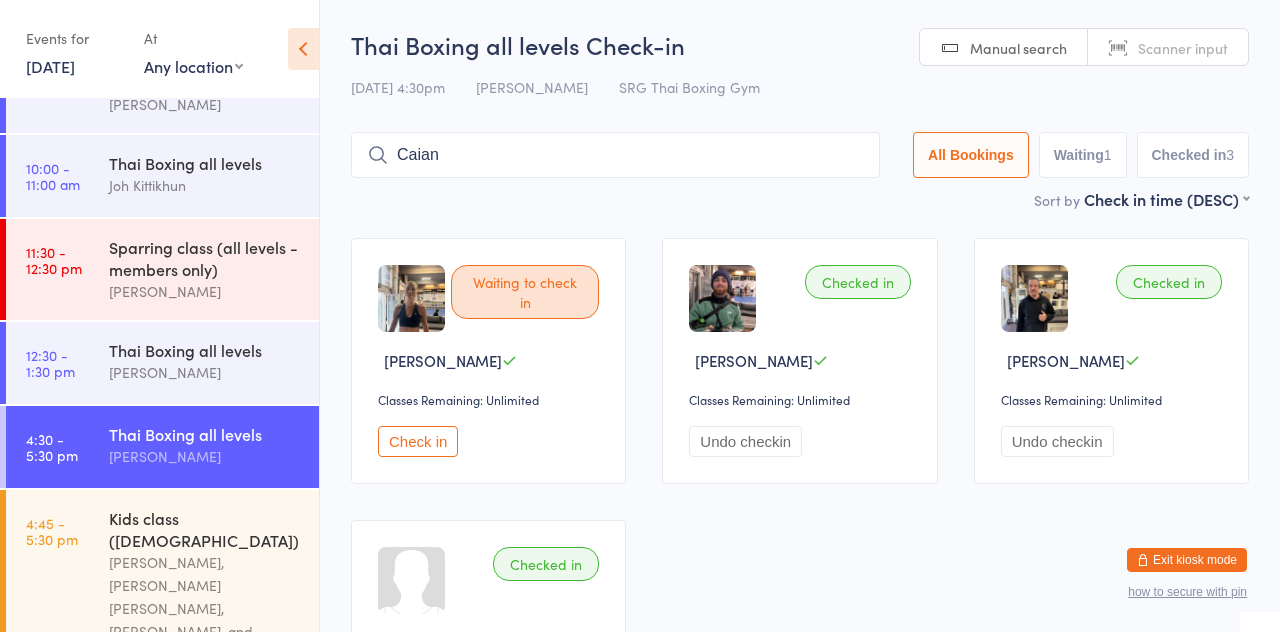 type on "Caian" 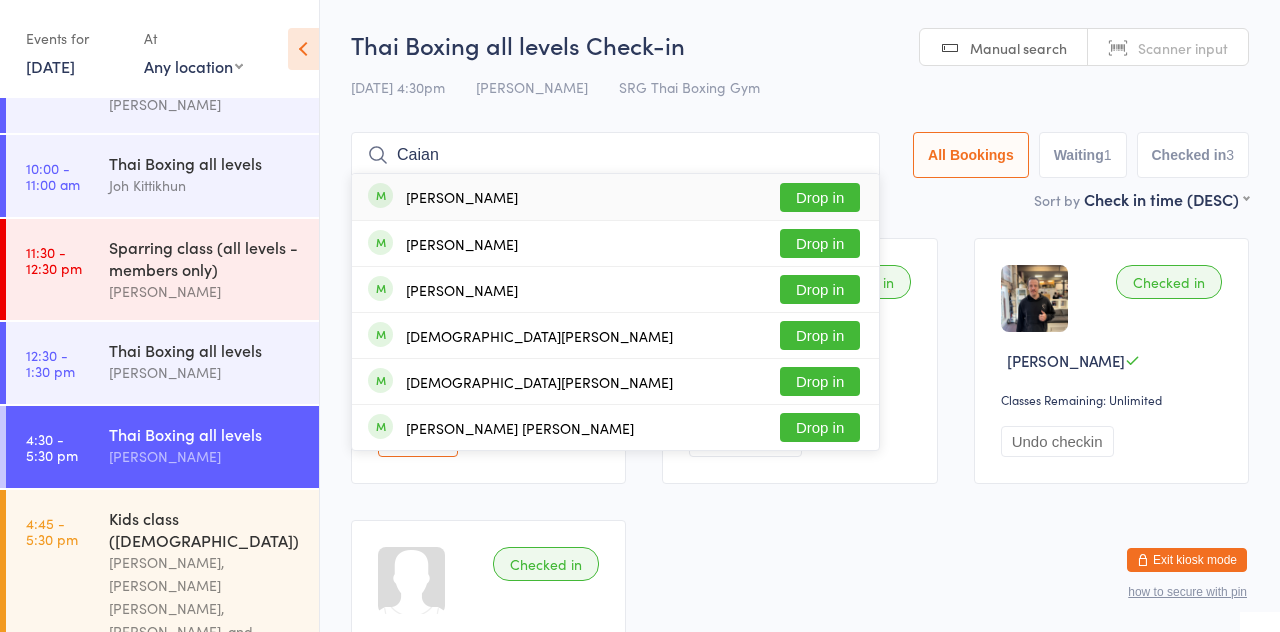 click on "Drop in" at bounding box center (820, 197) 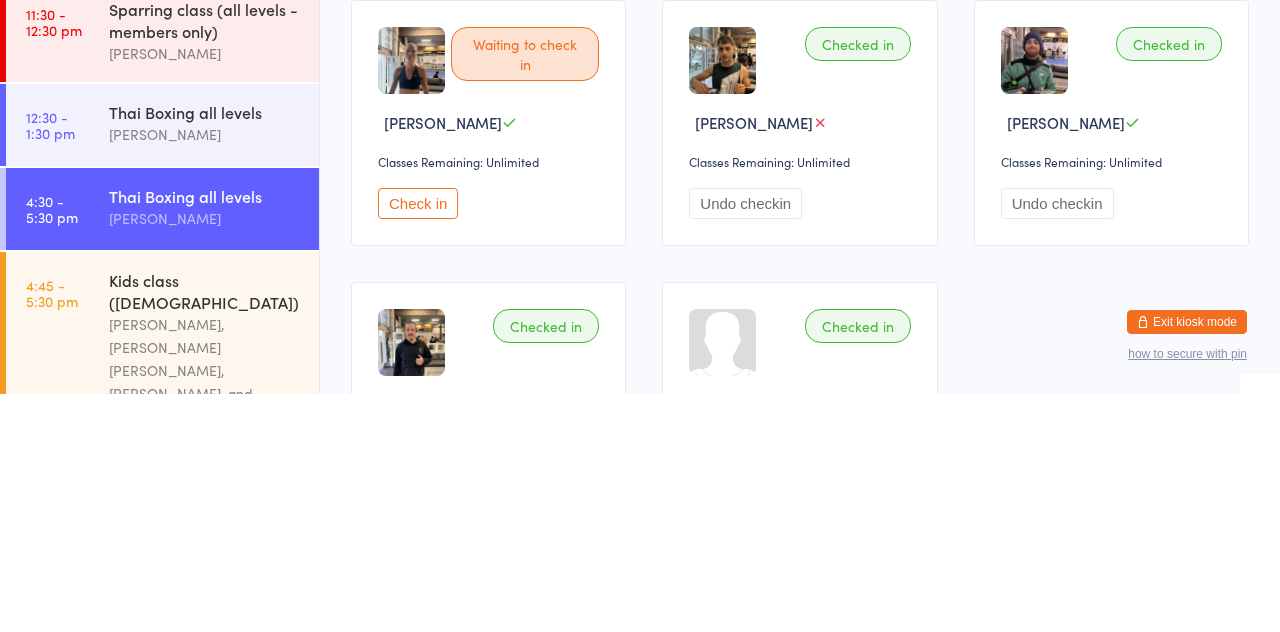 click on "Classes Remaining: Unlimited" at bounding box center (802, 399) 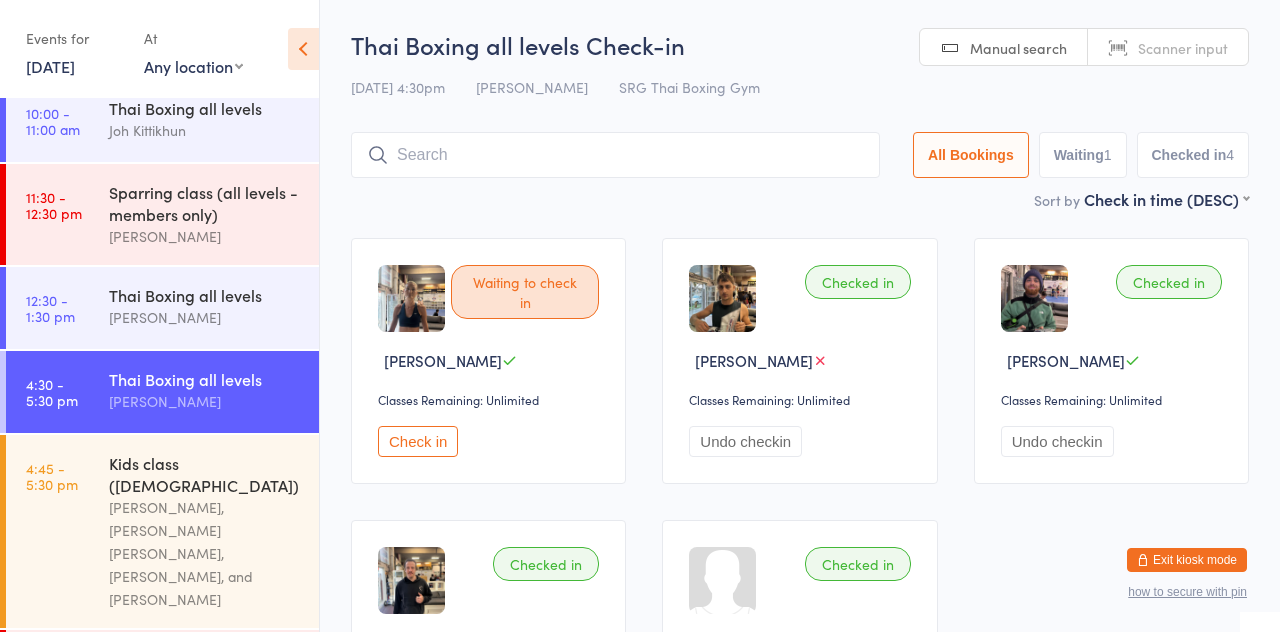 scroll, scrollTop: 144, scrollLeft: 0, axis: vertical 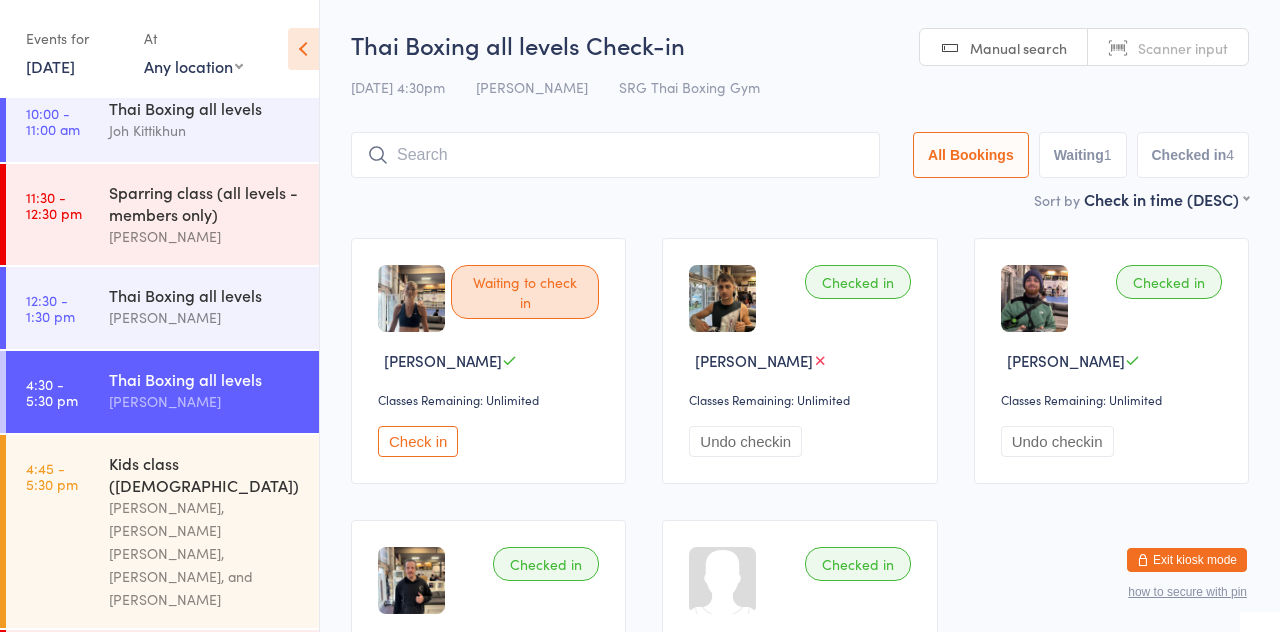 click on "[PERSON_NAME]" at bounding box center (205, 401) 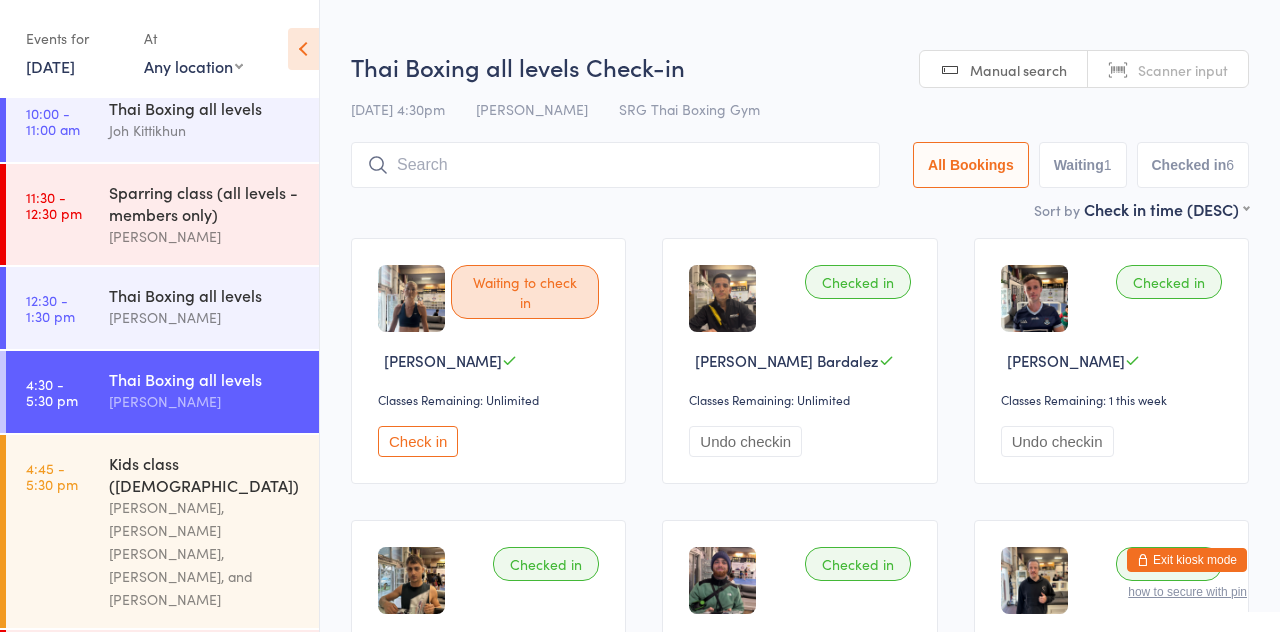 click at bounding box center [615, 165] 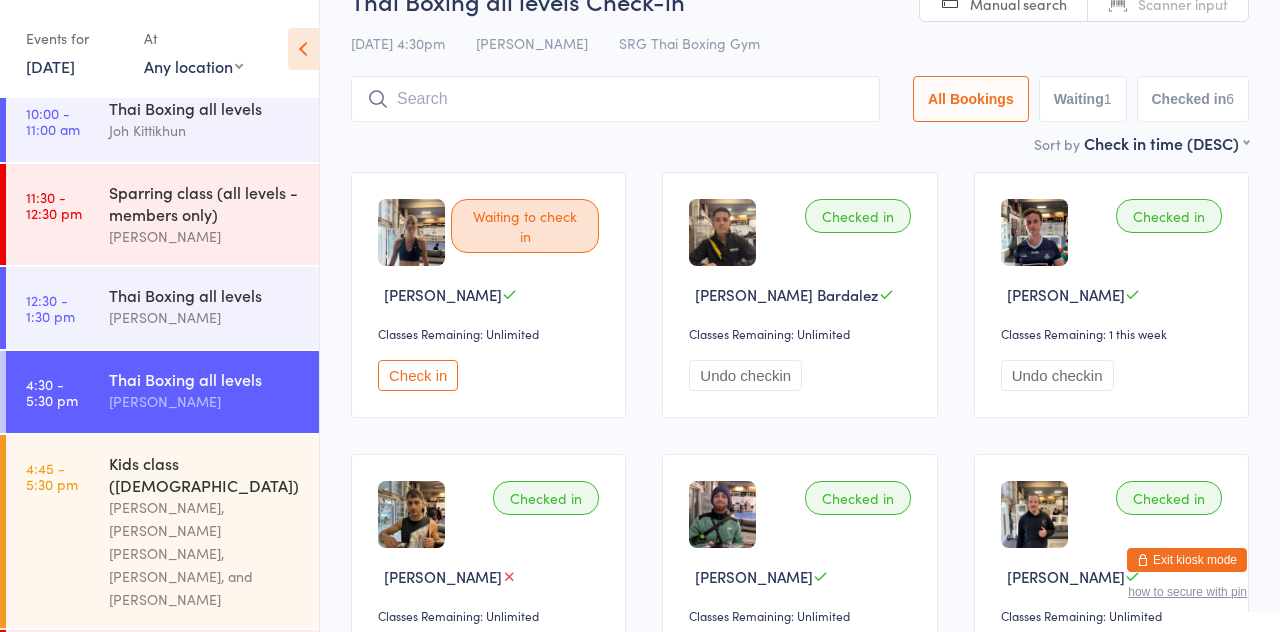 scroll, scrollTop: 143, scrollLeft: 0, axis: vertical 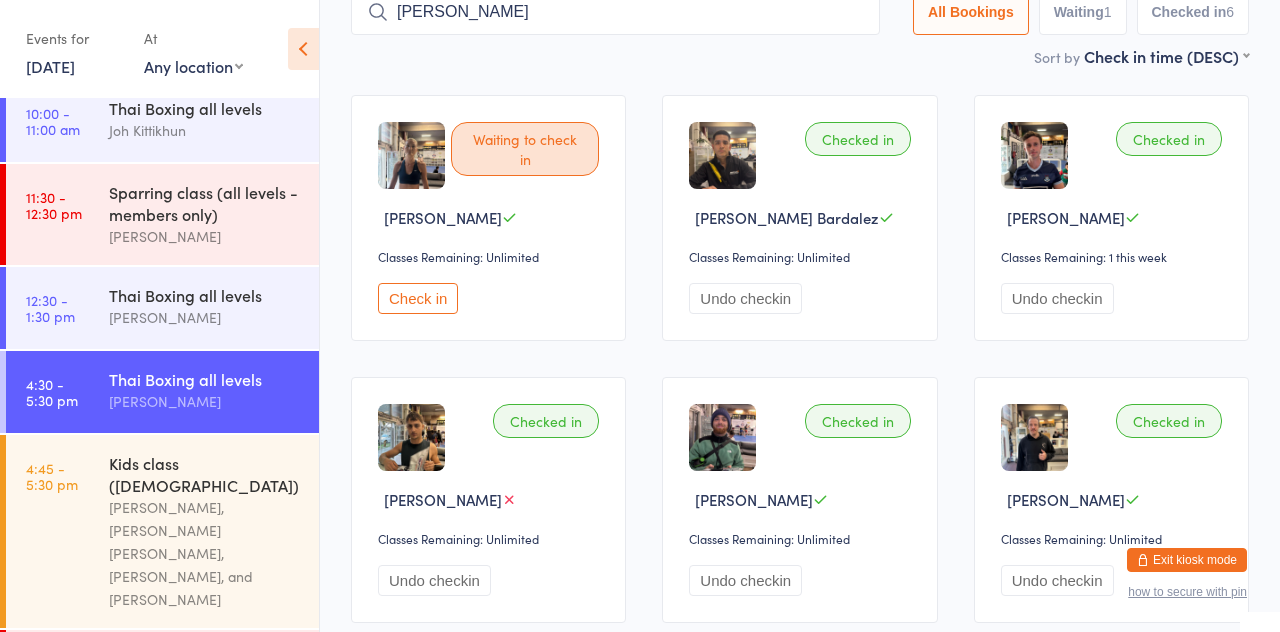 type on "[PERSON_NAME]" 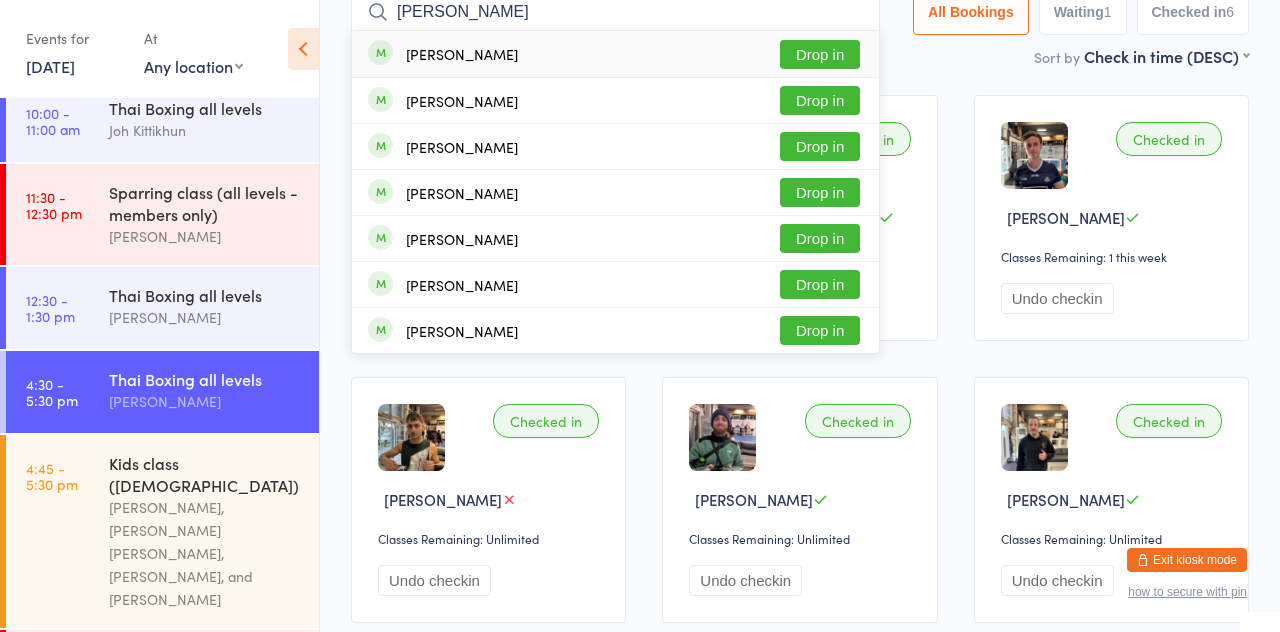 click on "Drop in" at bounding box center (820, 100) 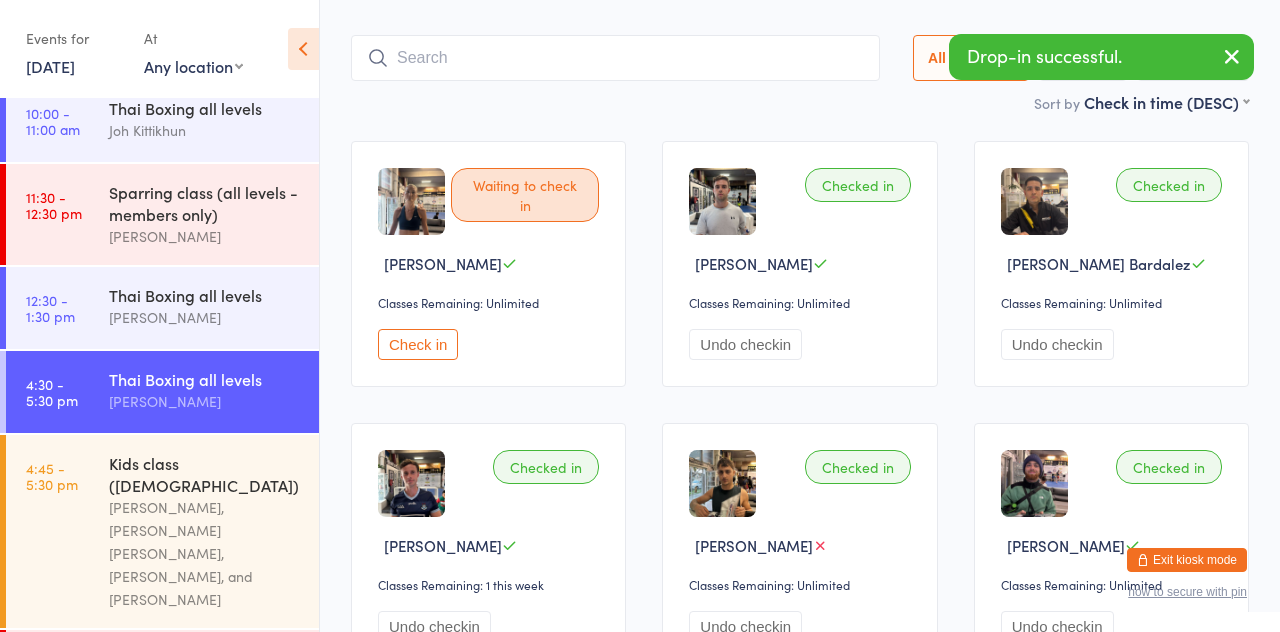 scroll, scrollTop: 26, scrollLeft: 0, axis: vertical 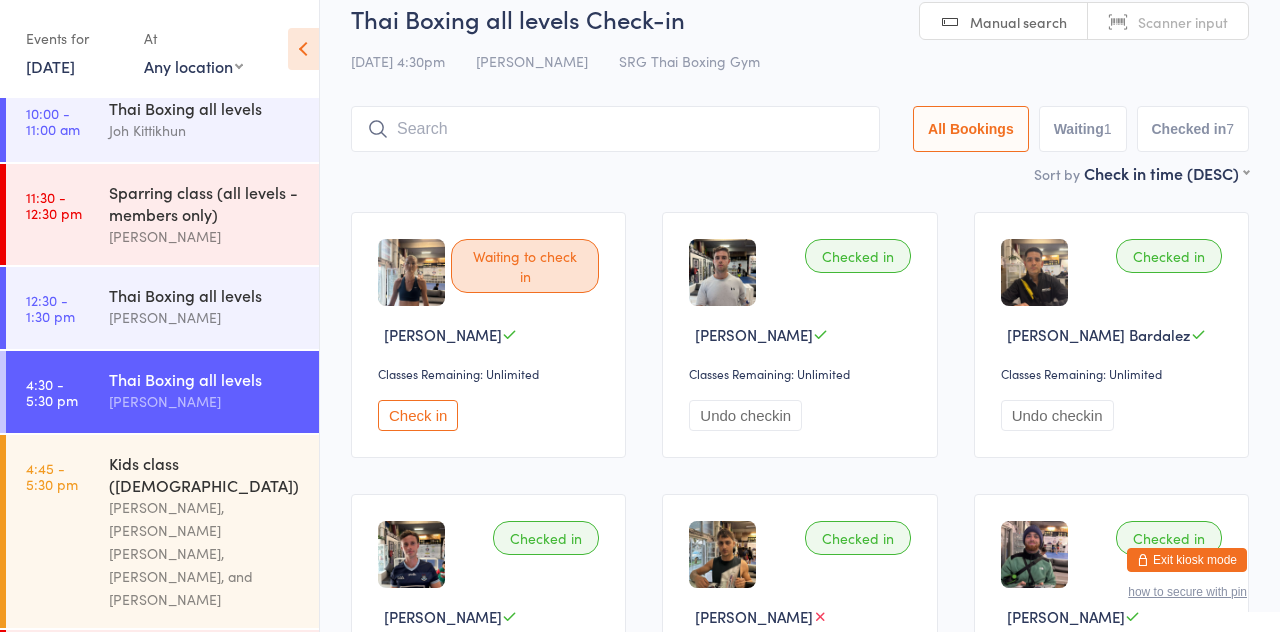 type on "5" 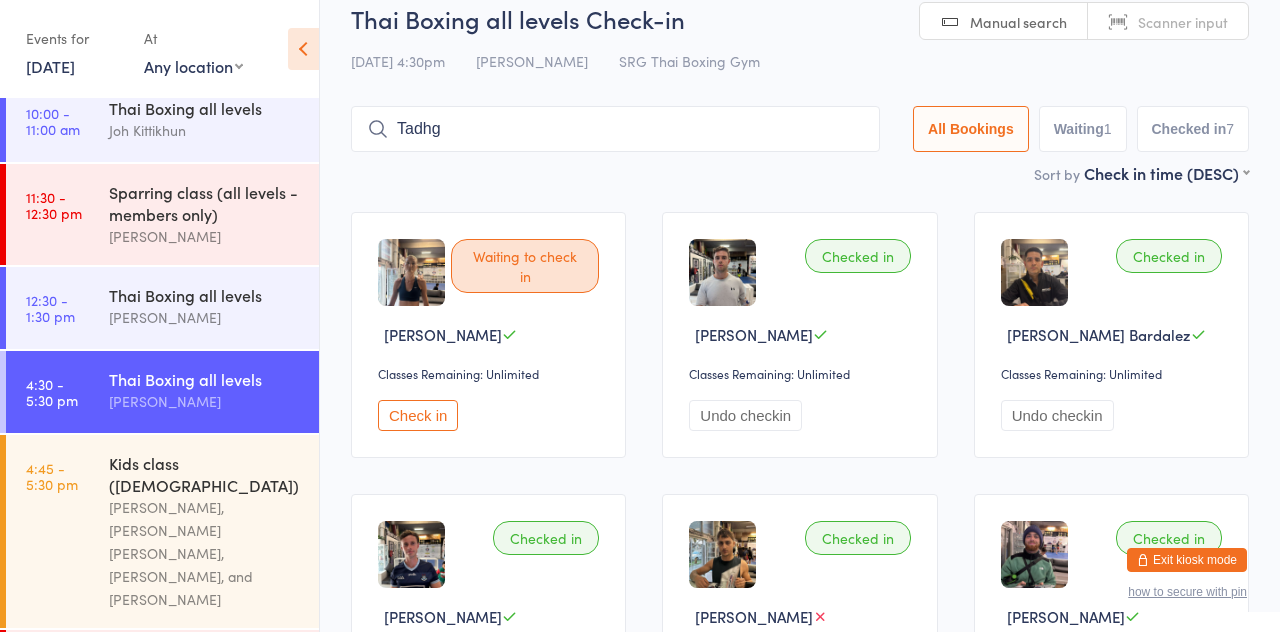 type on "Tadhg" 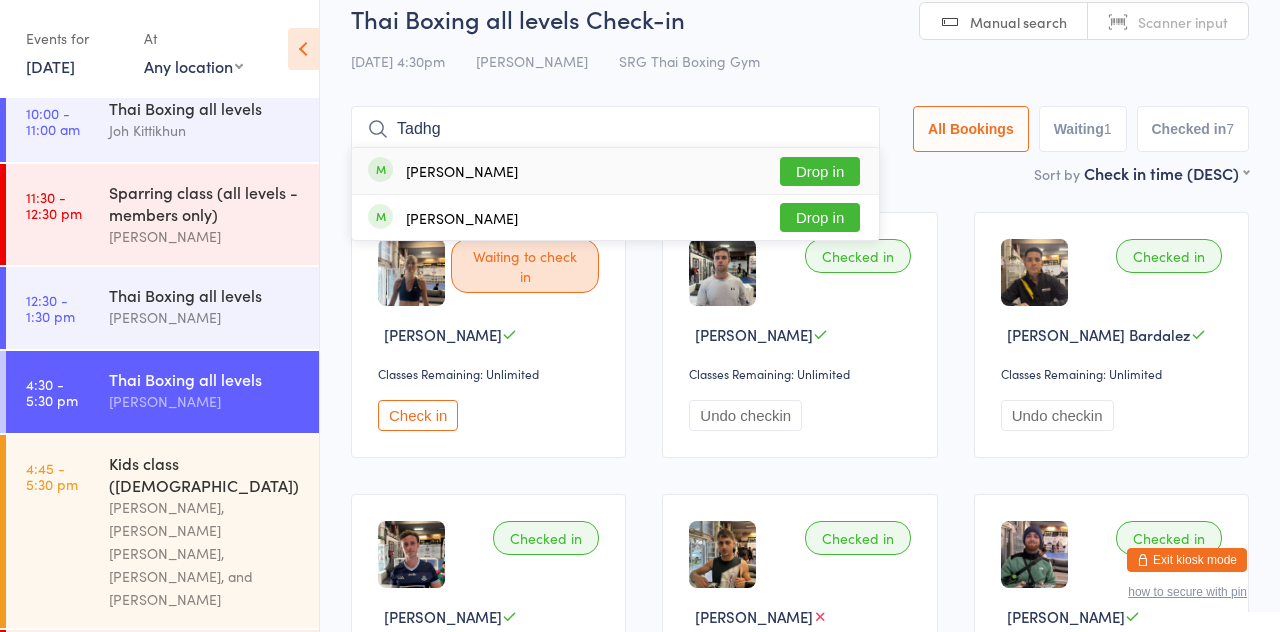 click on "Drop in" at bounding box center (820, 171) 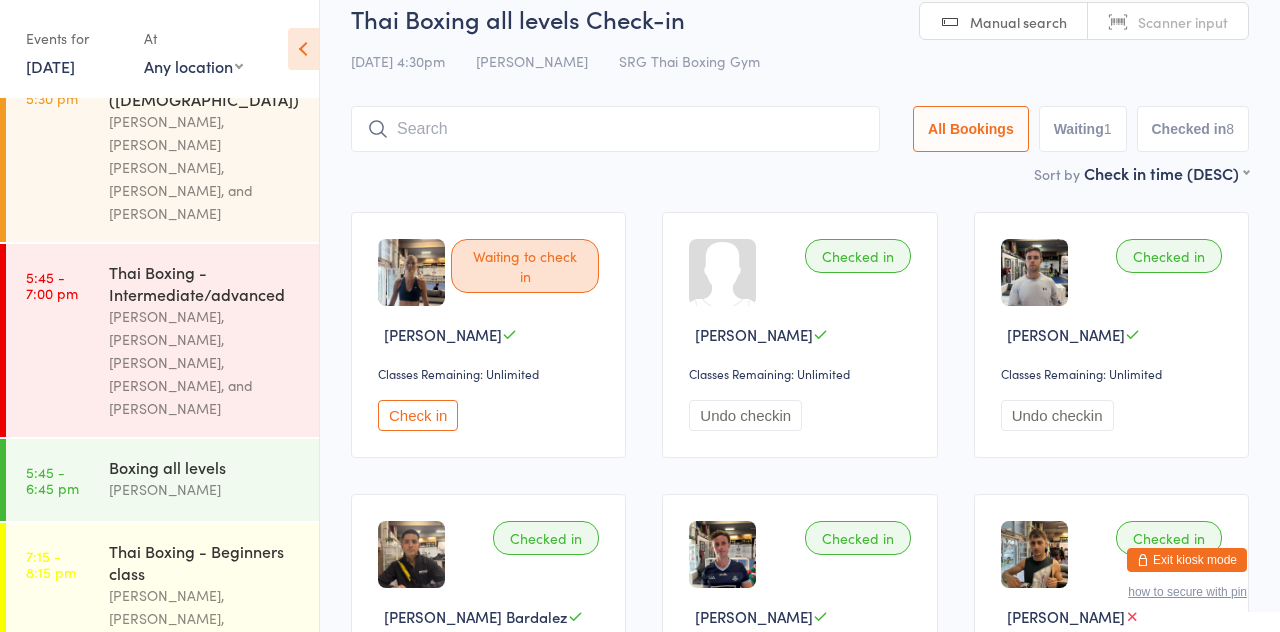 scroll, scrollTop: 586, scrollLeft: 0, axis: vertical 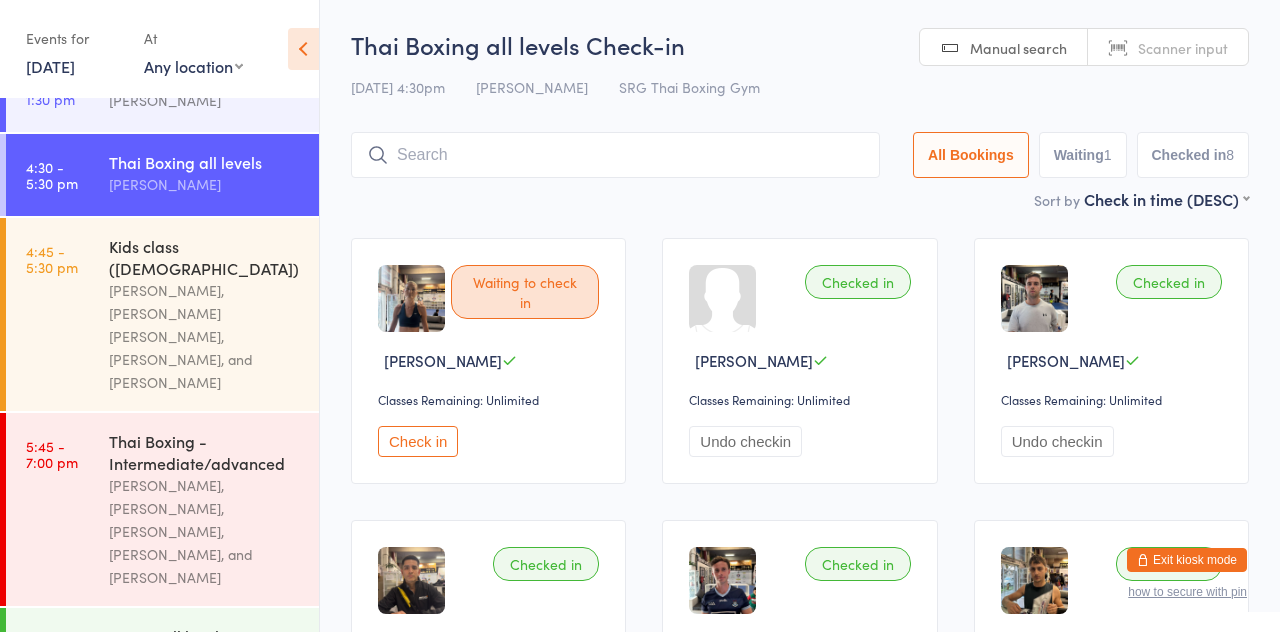 click on "[PERSON_NAME]" at bounding box center [205, 184] 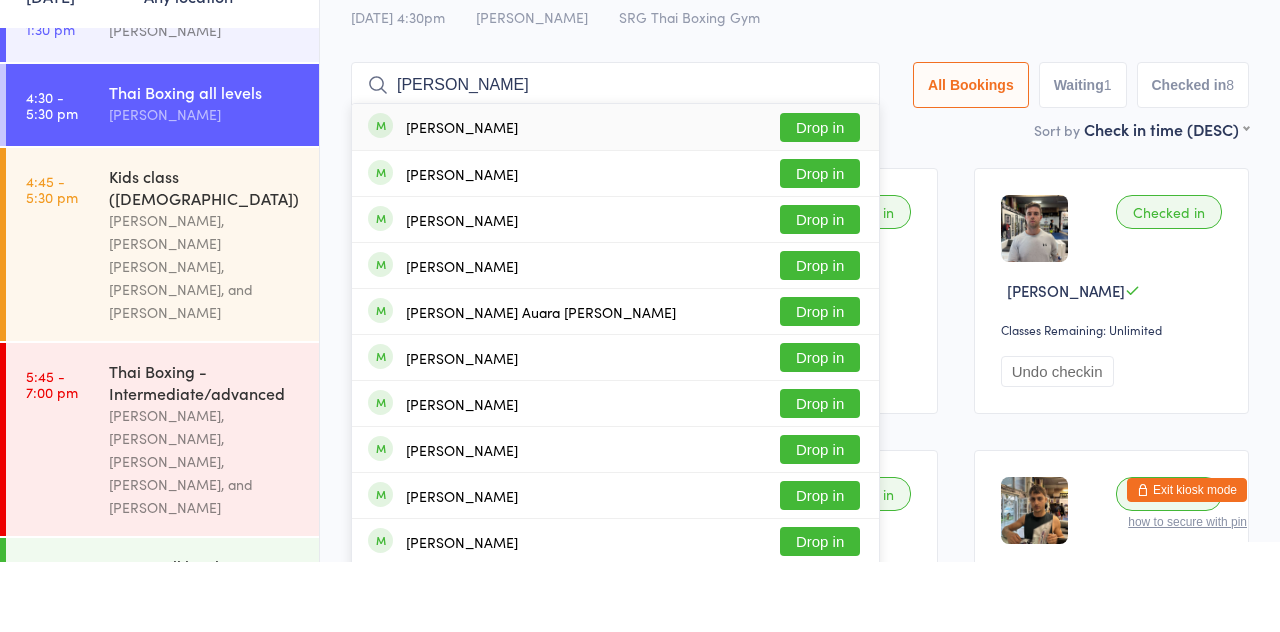 type on "[PERSON_NAME]" 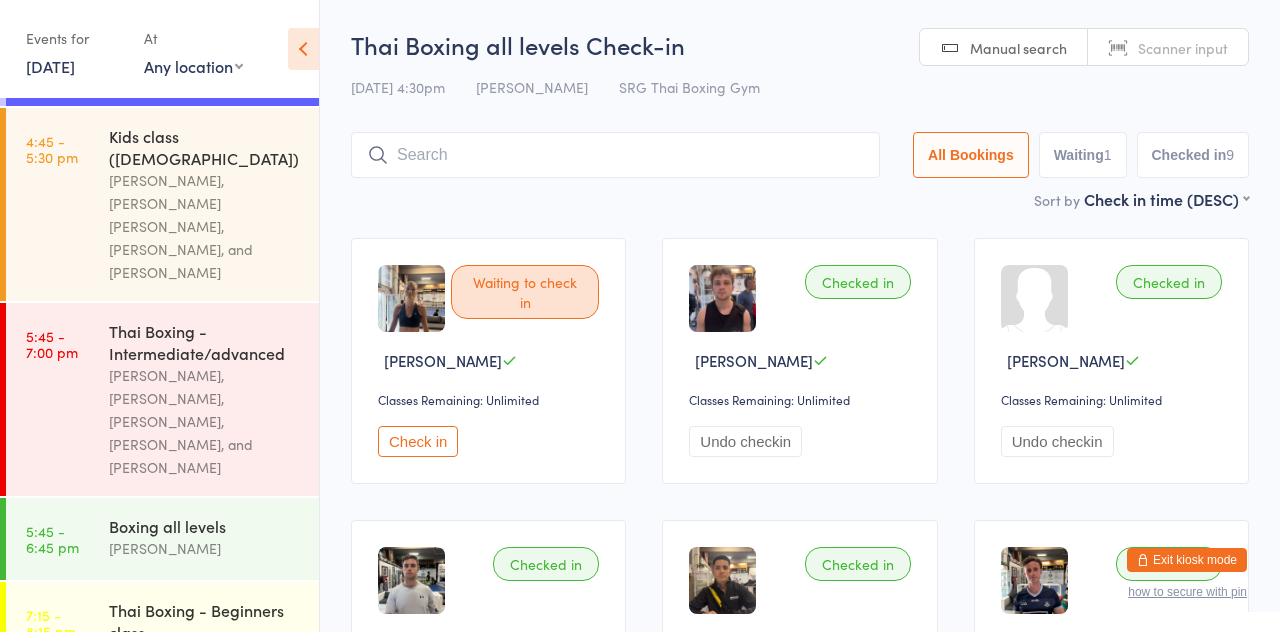 scroll, scrollTop: 472, scrollLeft: 0, axis: vertical 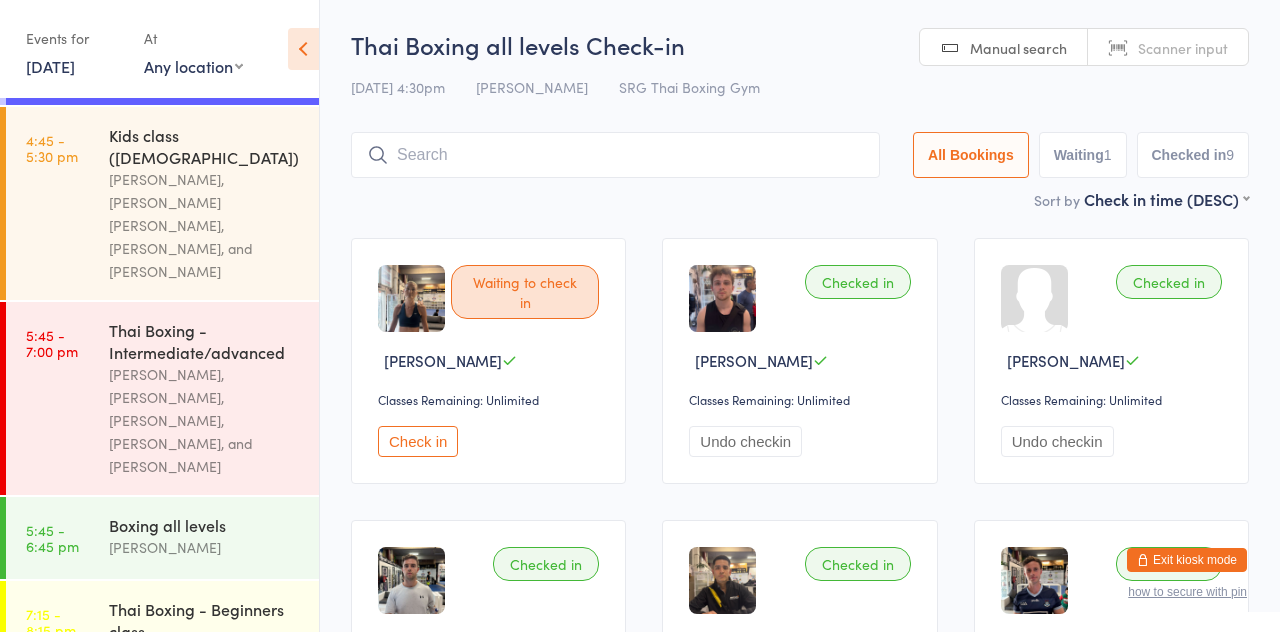click on "[PERSON_NAME], [PERSON_NAME] [PERSON_NAME], [PERSON_NAME], and [PERSON_NAME]" at bounding box center [205, 225] 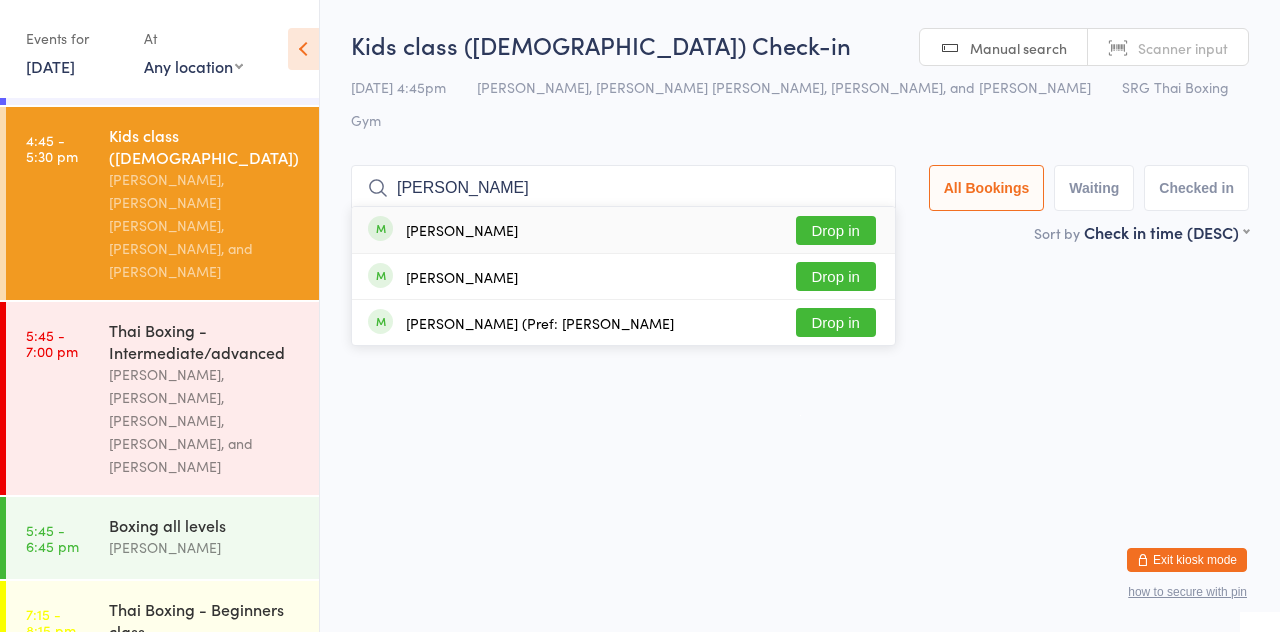 type on "[PERSON_NAME]" 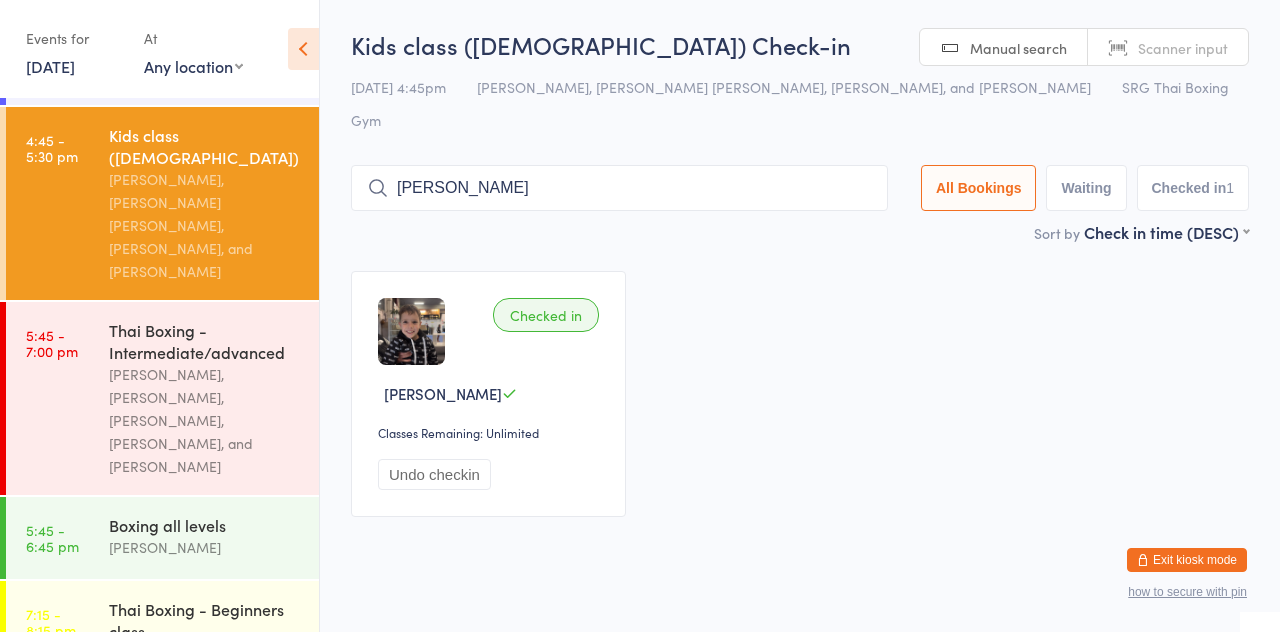 type on "[PERSON_NAME]" 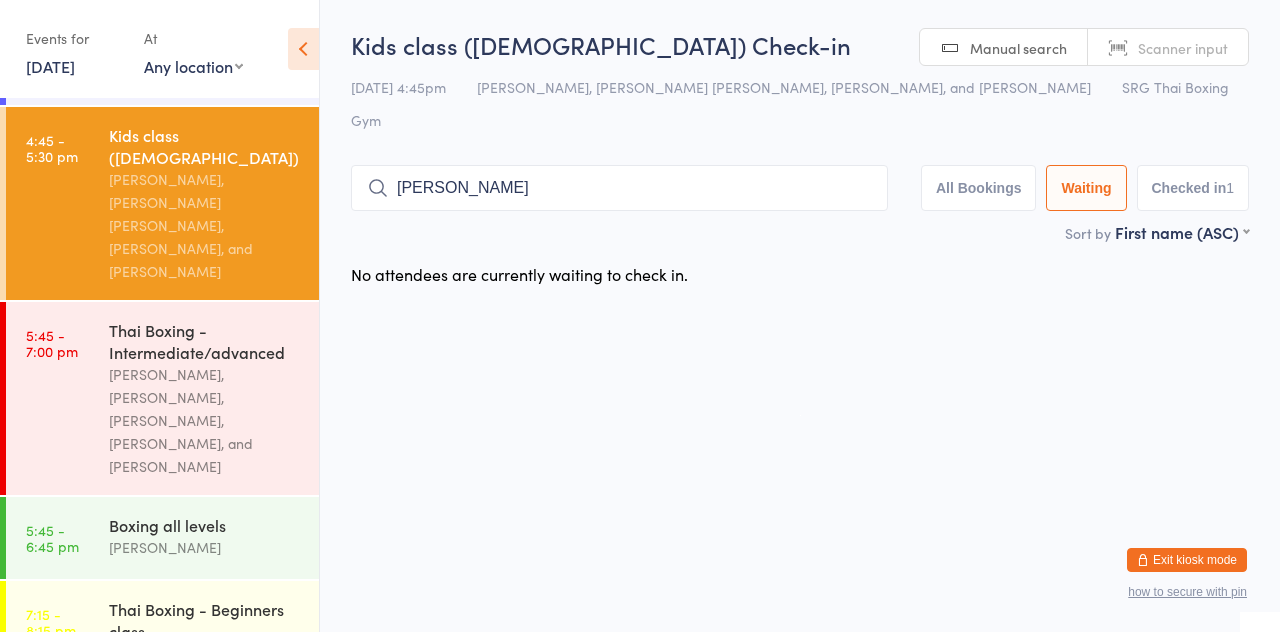 click on "Waiting" at bounding box center [1086, 188] 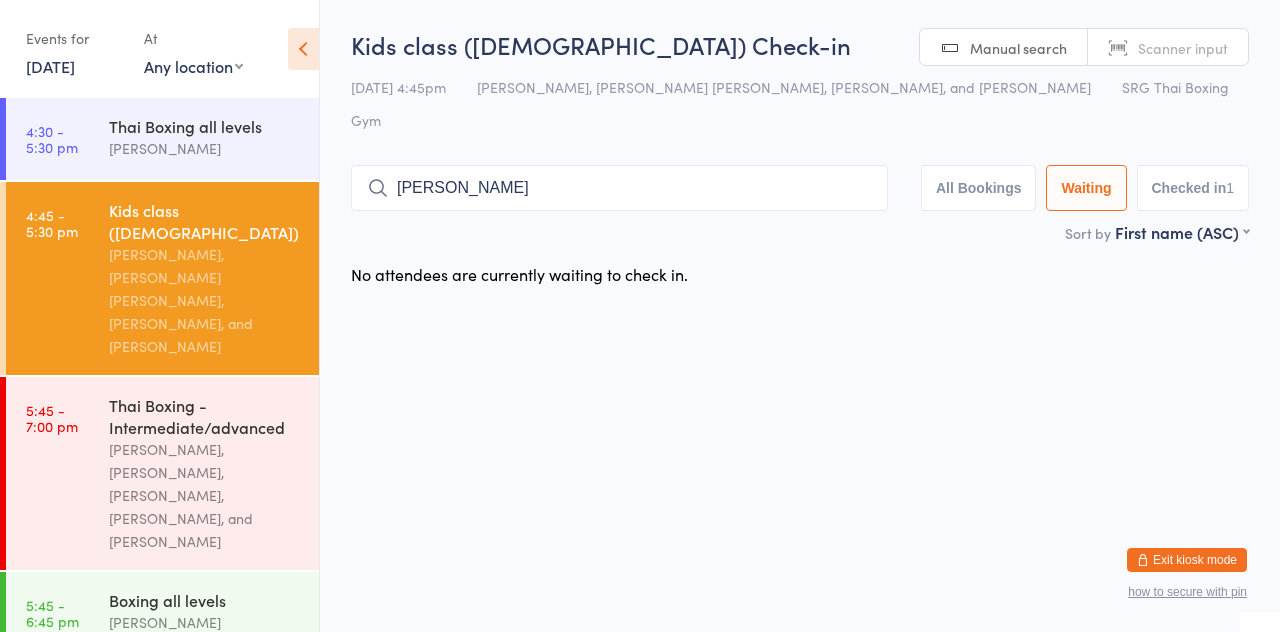 scroll, scrollTop: 396, scrollLeft: 0, axis: vertical 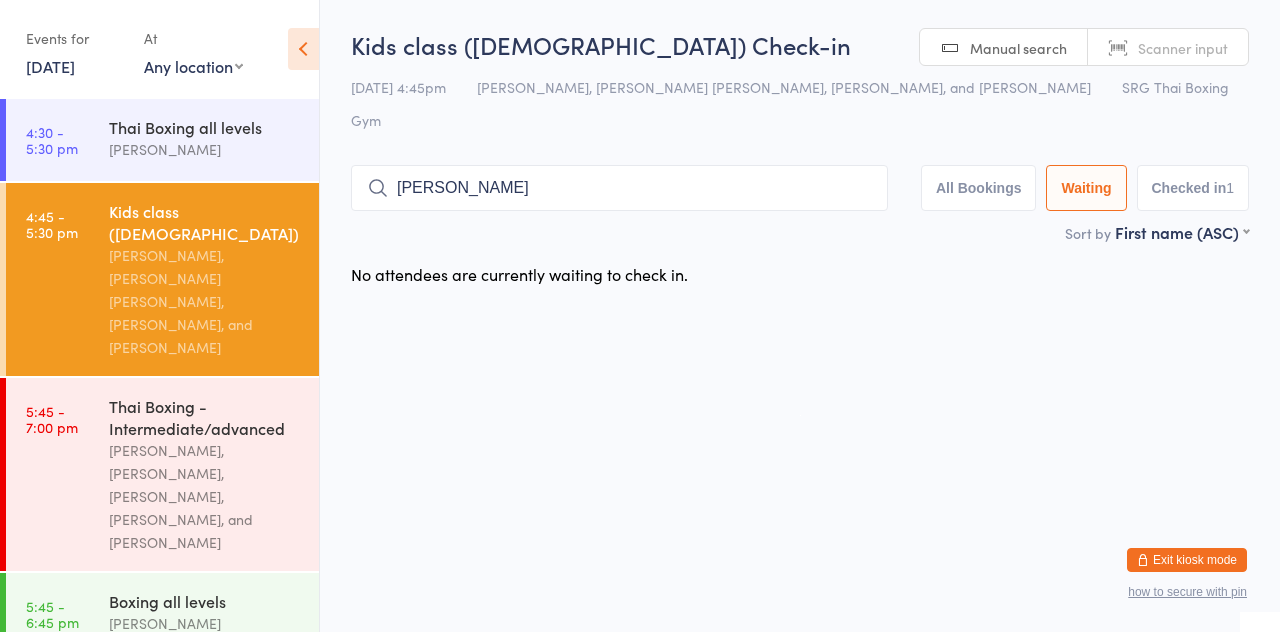 click on "Thai Boxing all levels" at bounding box center [205, 127] 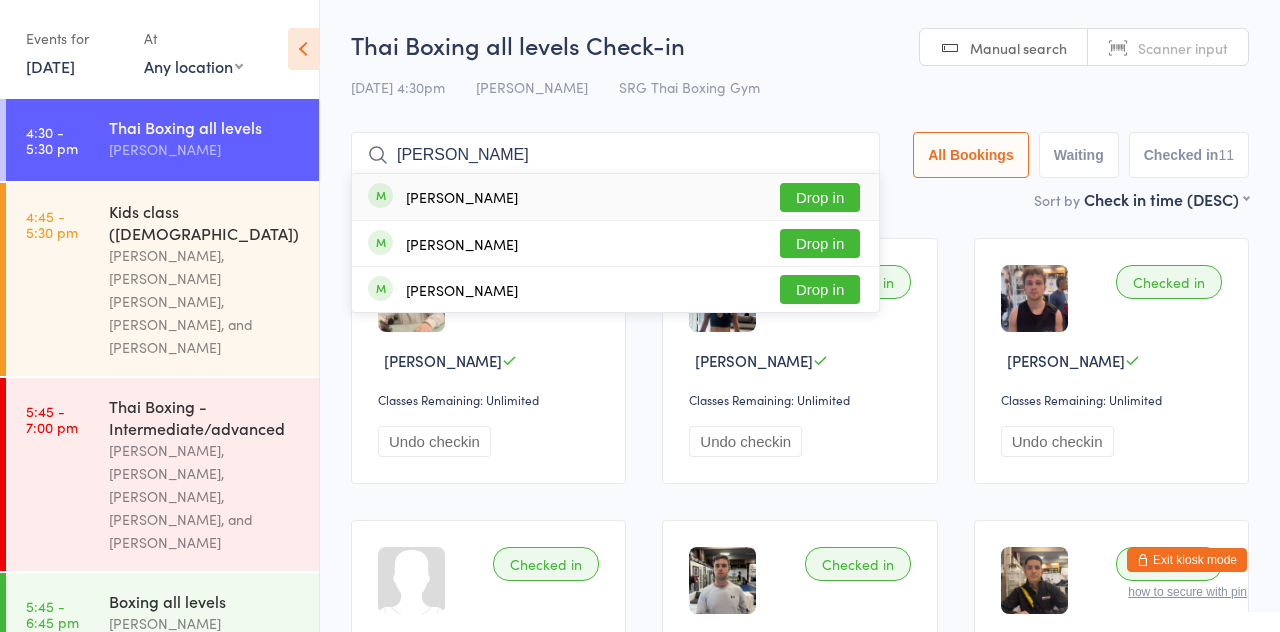 type on "[PERSON_NAME]" 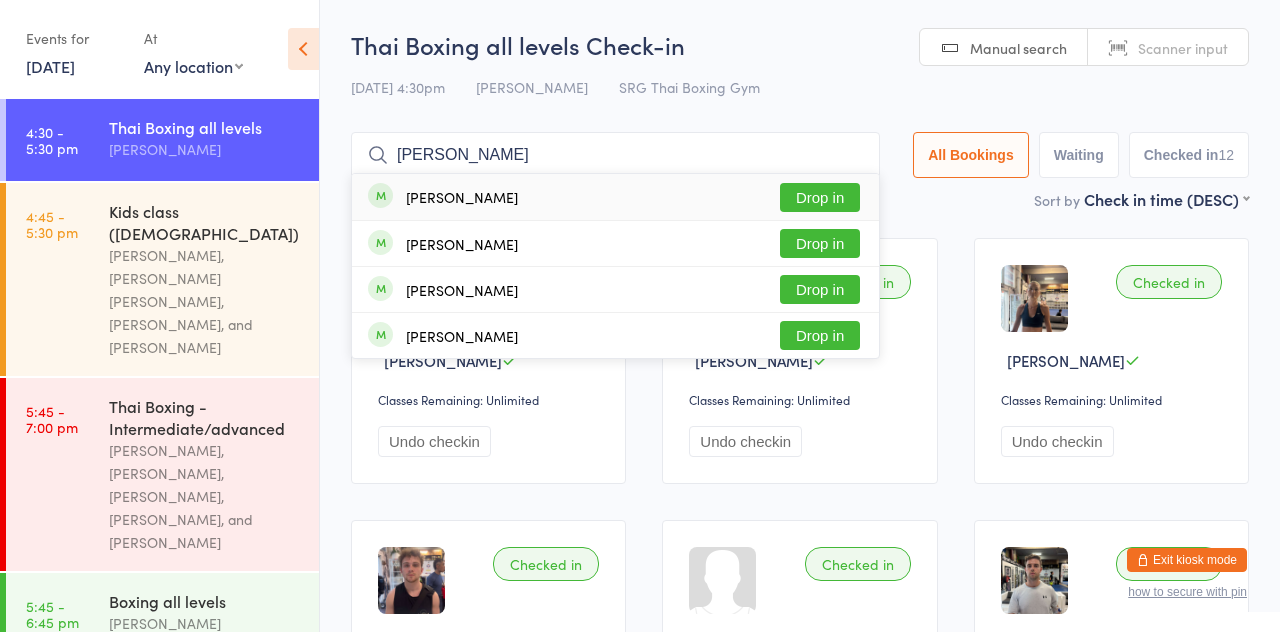 type on "[PERSON_NAME]" 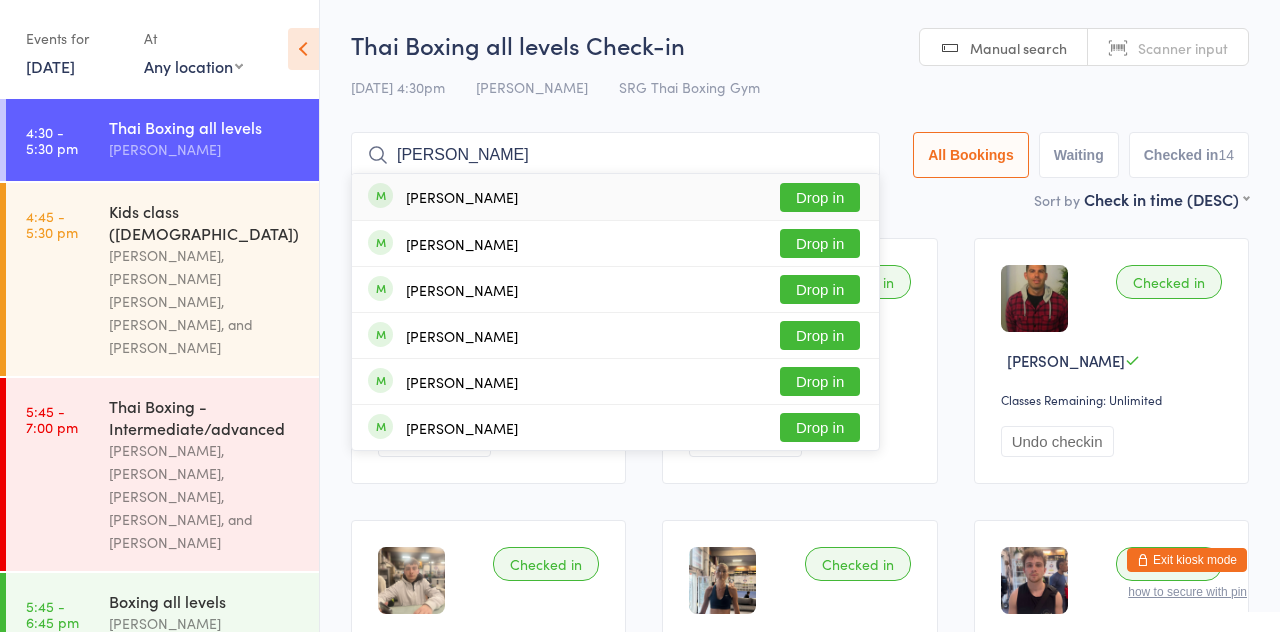 type on "[PERSON_NAME]" 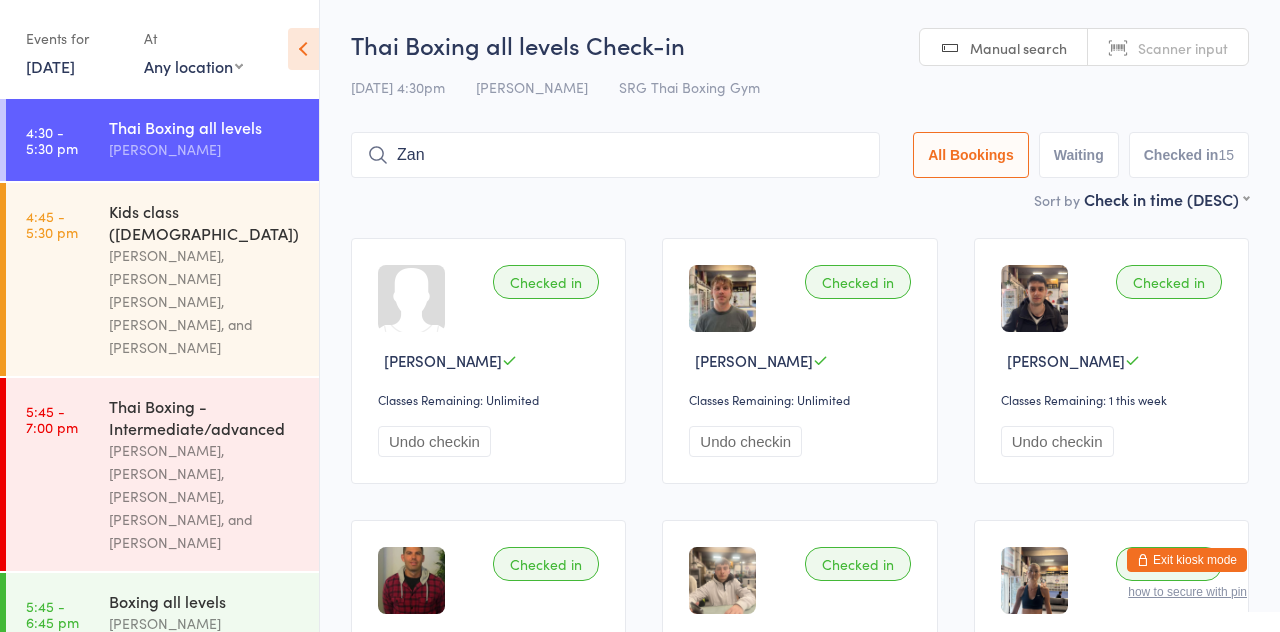 type on "[PERSON_NAME]" 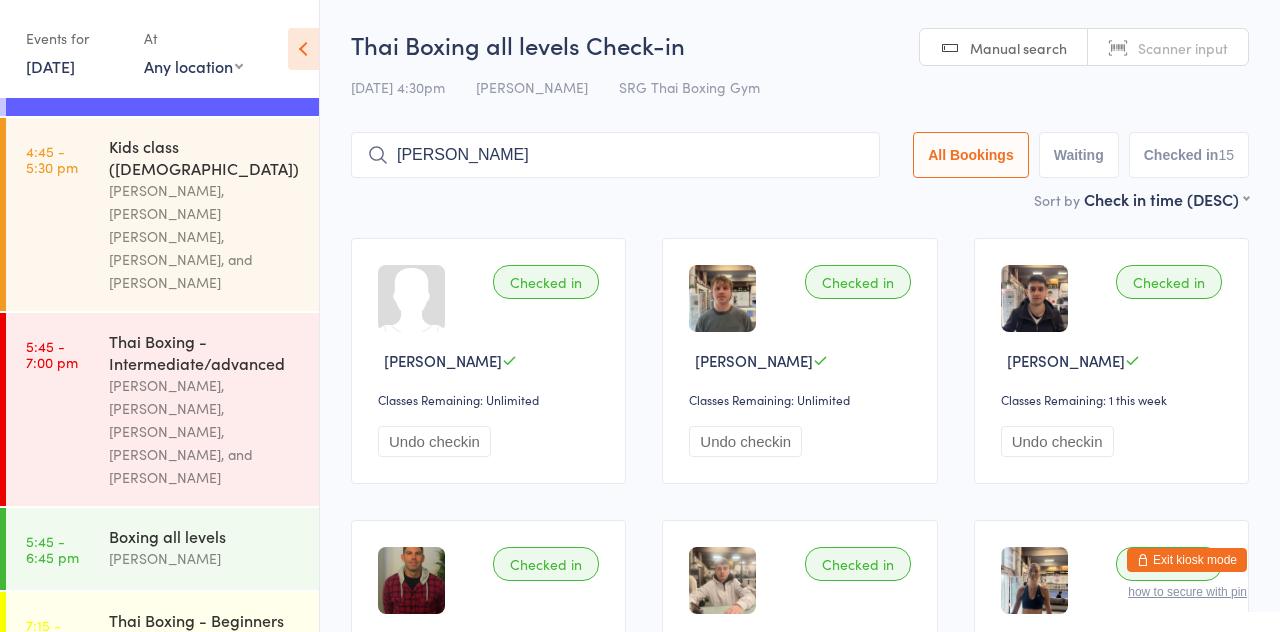 scroll, scrollTop: 474, scrollLeft: 0, axis: vertical 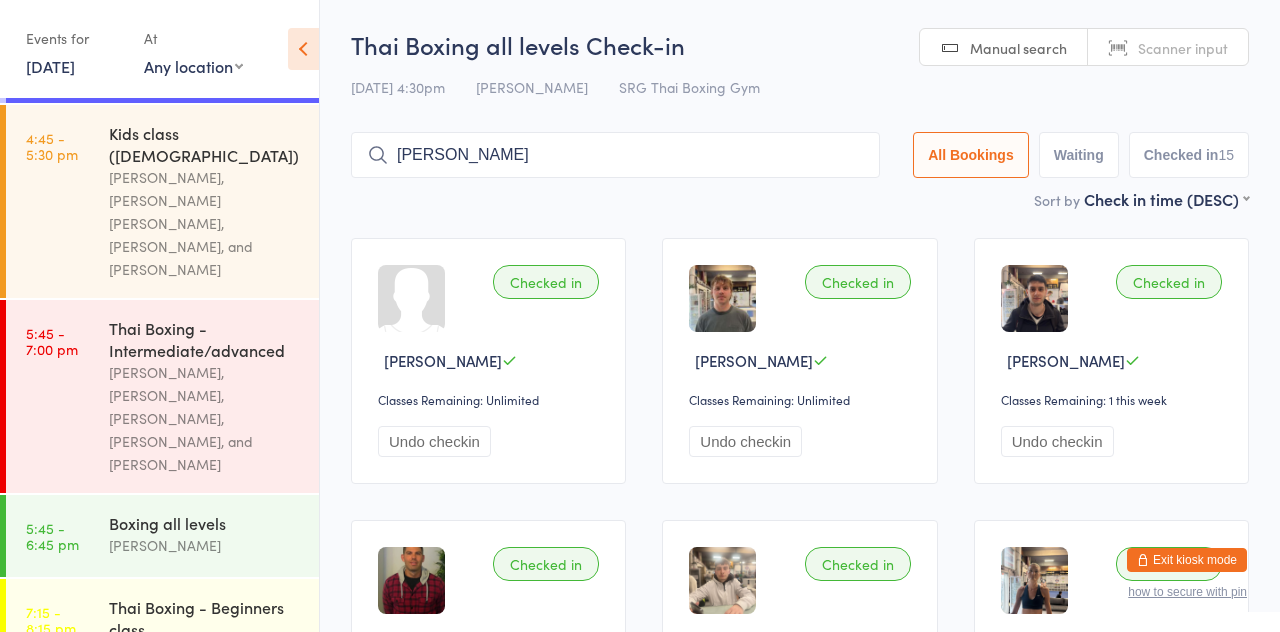 click on "[PERSON_NAME], [PERSON_NAME] [PERSON_NAME], [PERSON_NAME], and [PERSON_NAME]" at bounding box center (205, 223) 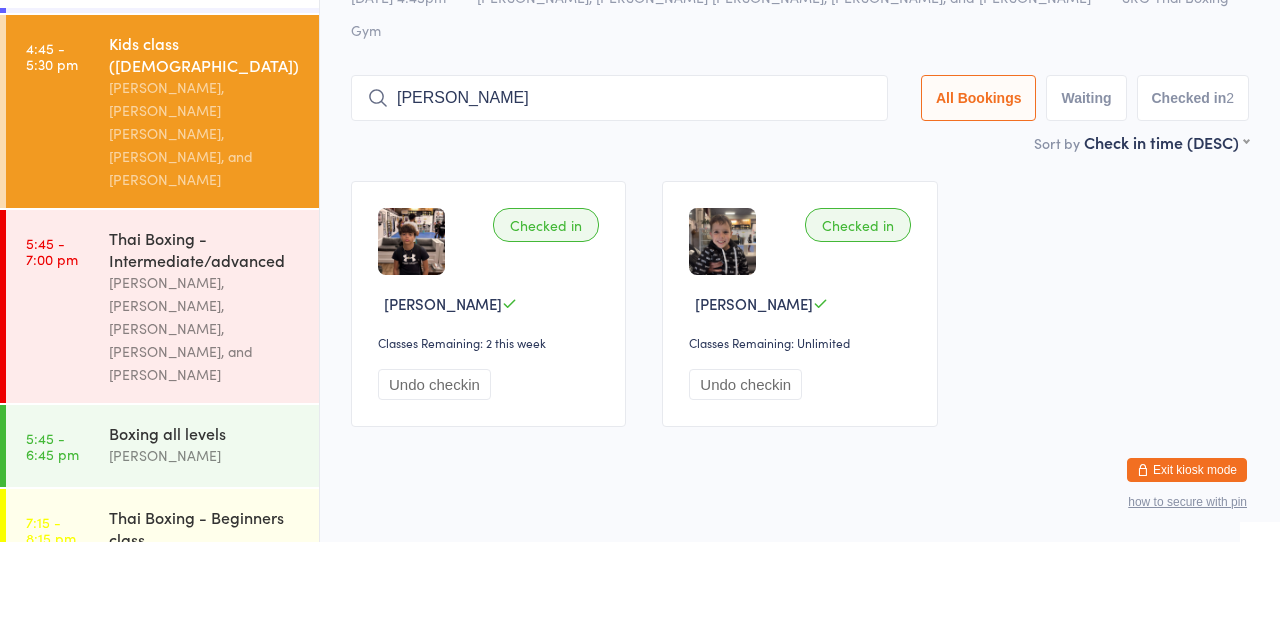 type on "[PERSON_NAME]" 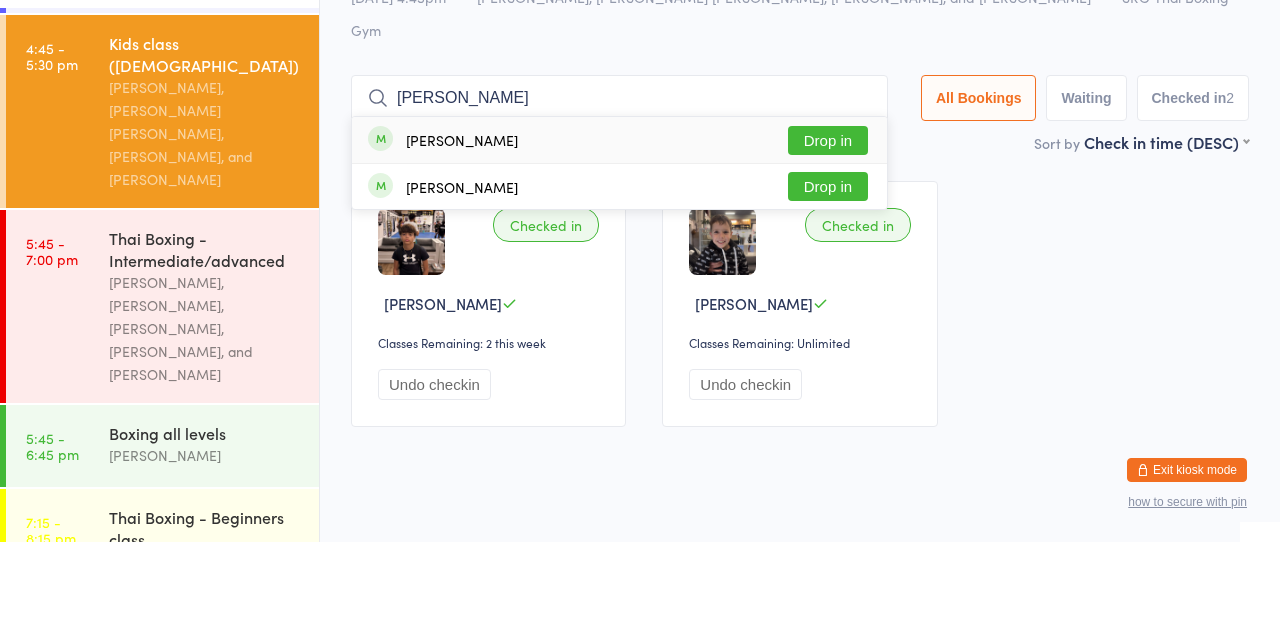 click on "Drop in" at bounding box center [828, 230] 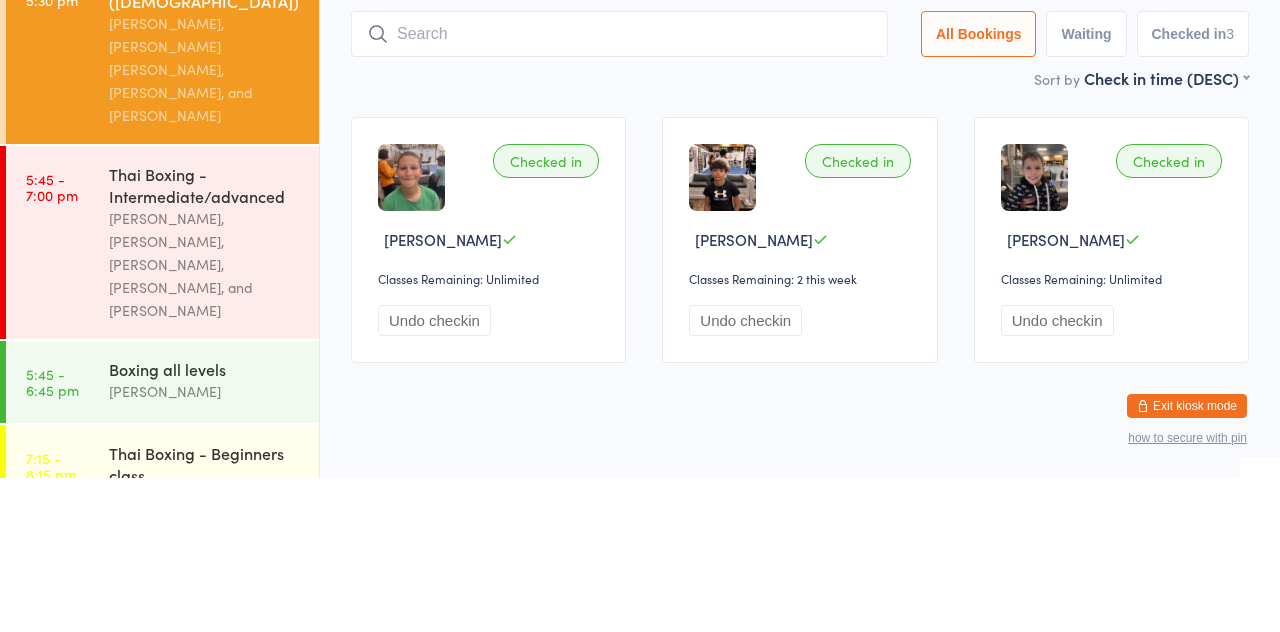 click on "[PERSON_NAME], [PERSON_NAME], [PERSON_NAME], [PERSON_NAME], and [PERSON_NAME]" at bounding box center [205, 418] 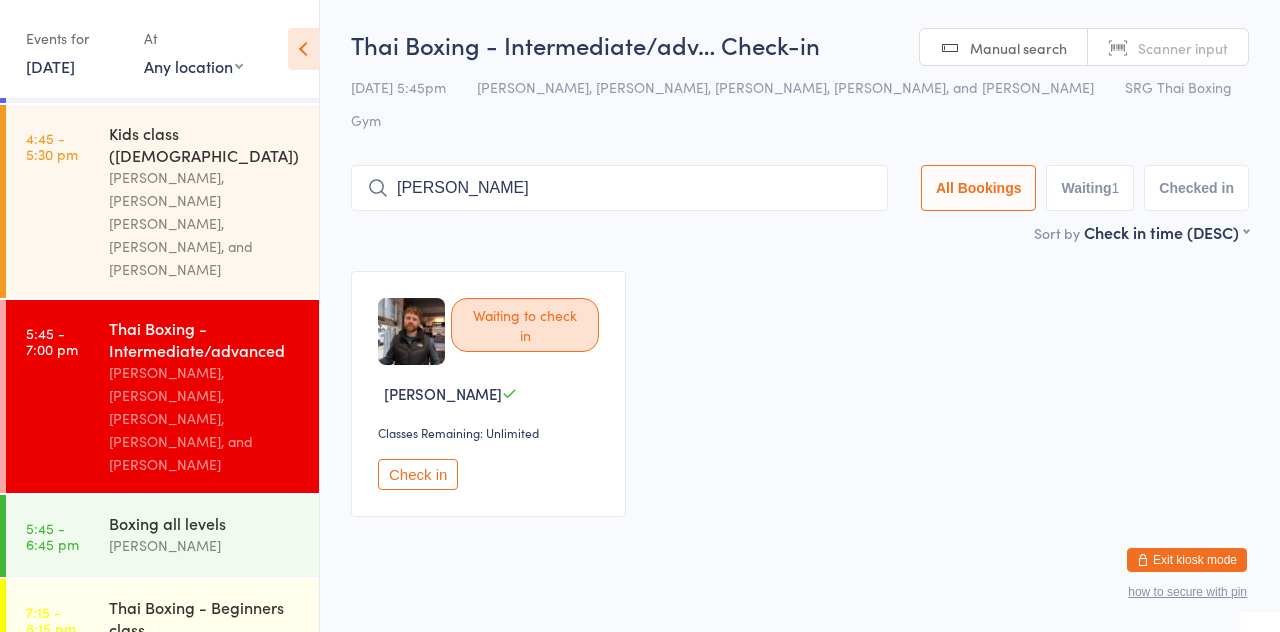 type on "[PERSON_NAME]" 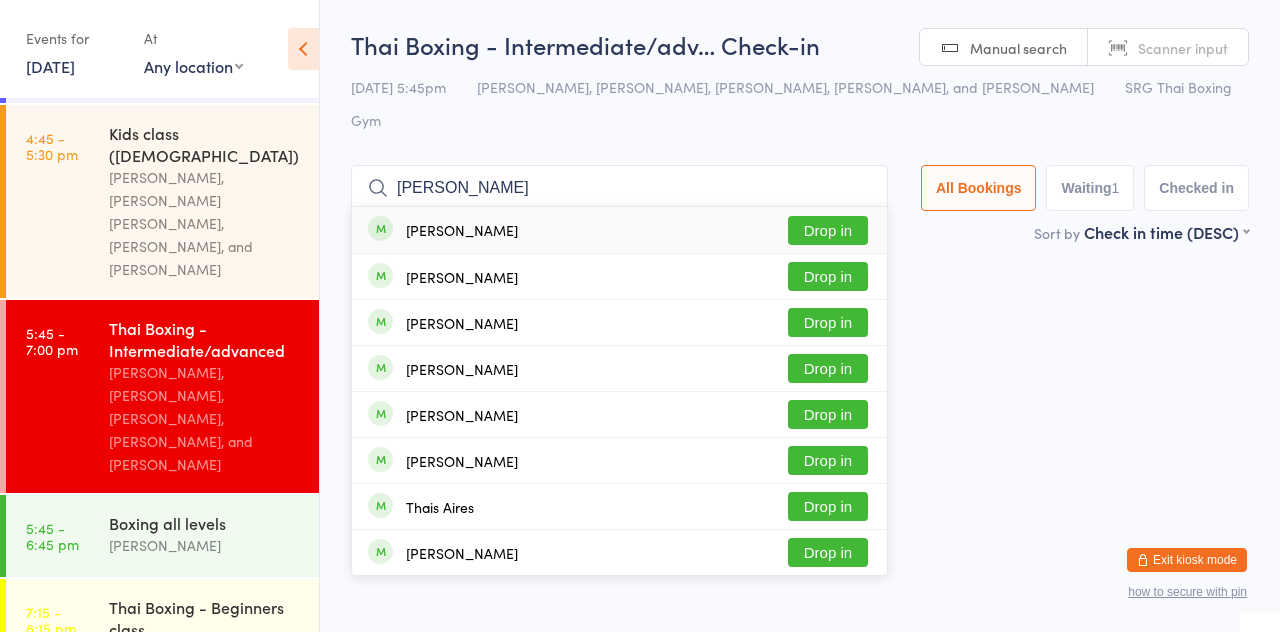 click on "Drop in" at bounding box center (828, 230) 